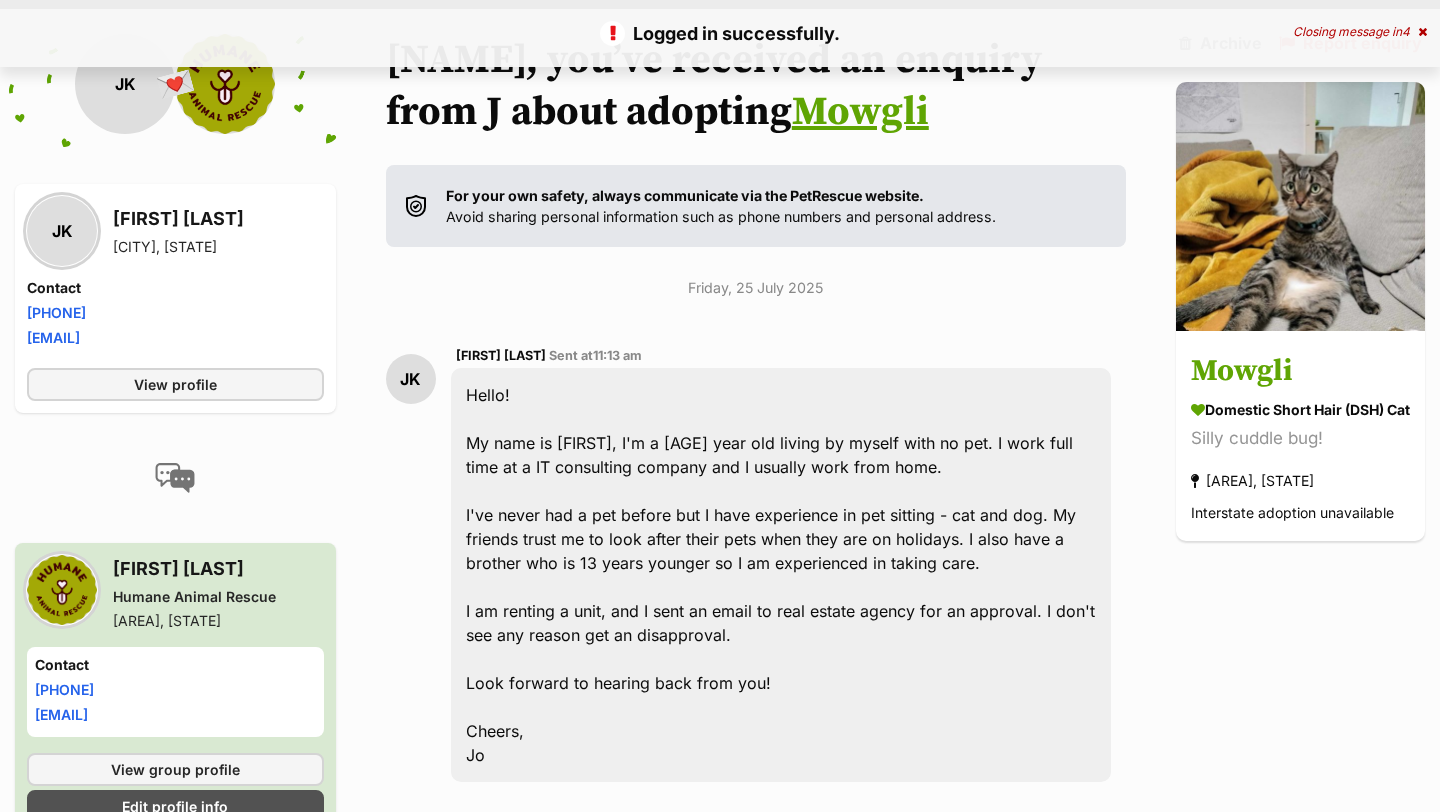 scroll, scrollTop: 6998, scrollLeft: 0, axis: vertical 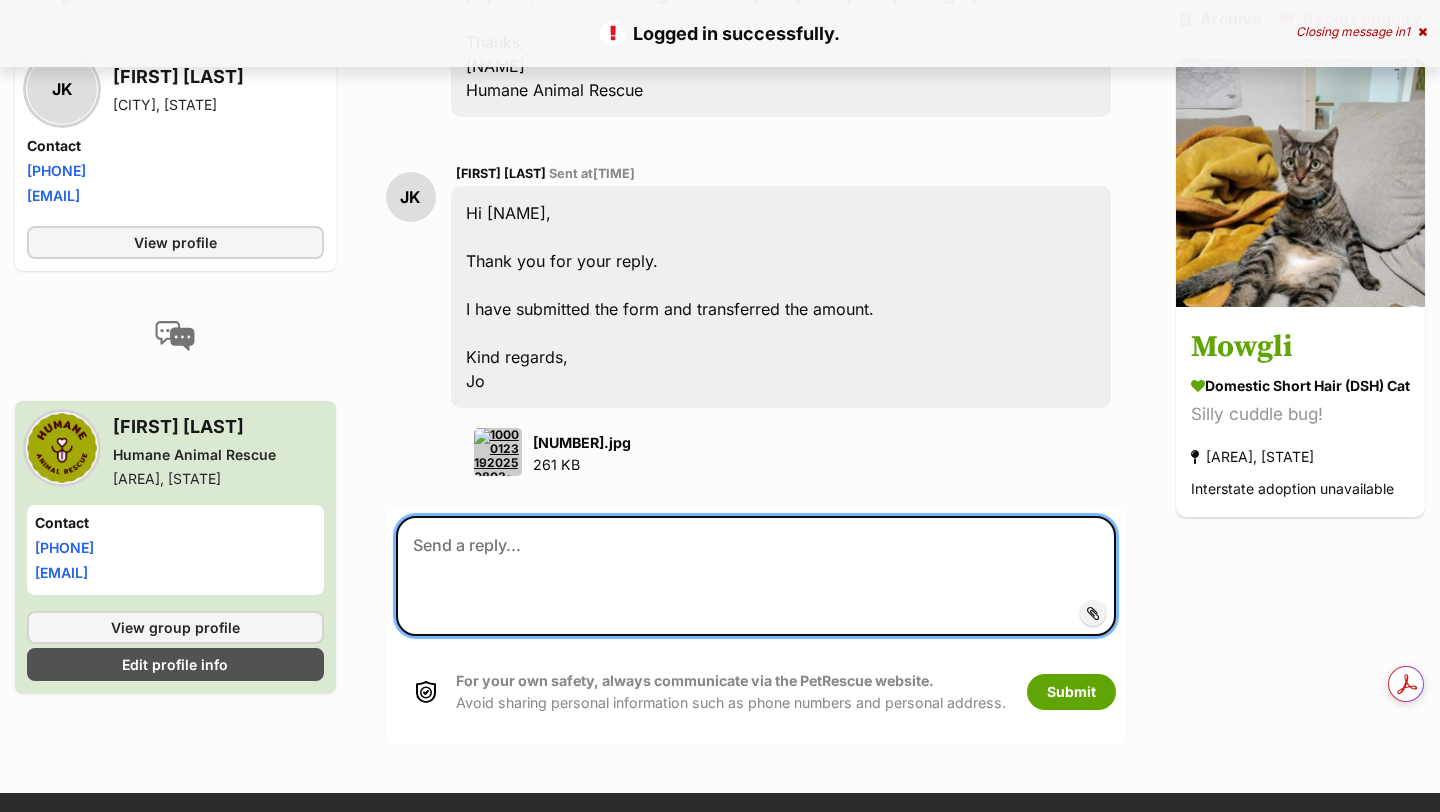 click at bounding box center [756, 576] 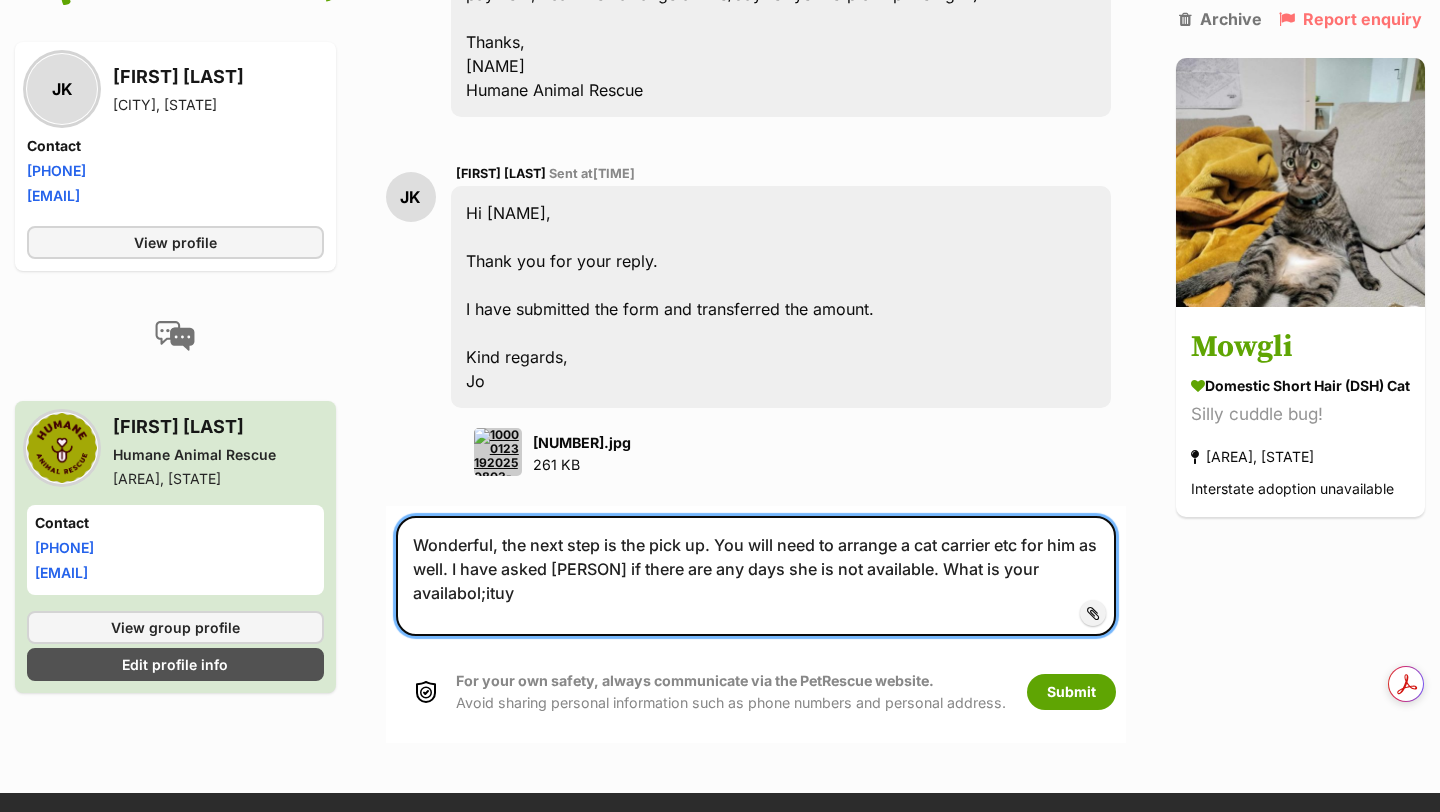 click on "Wonderful, the next step is the pick up. You will need to arrange a cat carrier etc for him as well. I have asked [PERSON] if there are any days she is not available. What is your availabol;ituy" at bounding box center [756, 576] 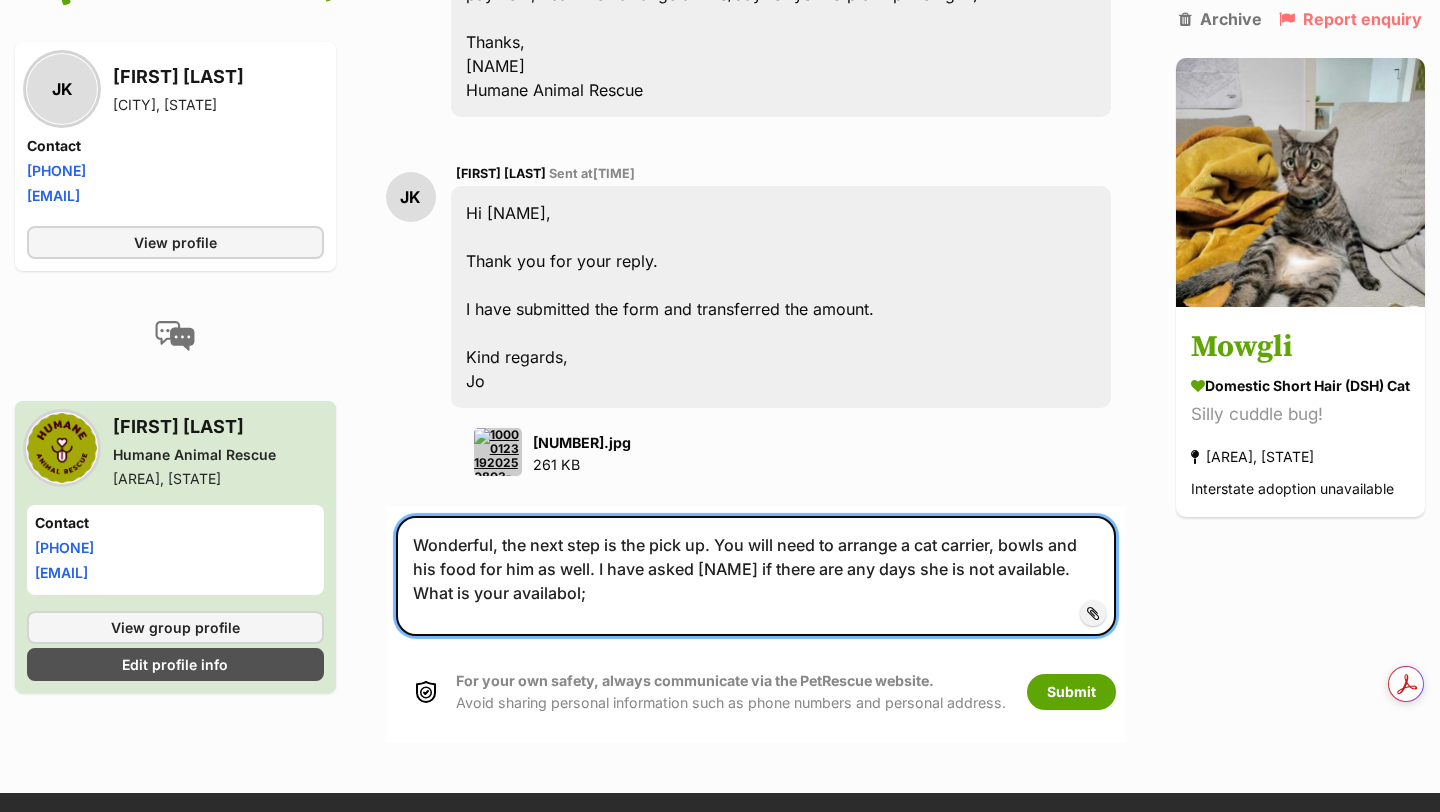 click on "Wonderful, the next step is the pick up. You will need to arrange a cat carrier, bowls and his food for him as well. I have asked [NAME] if there are any days she is not available. What is your availabol;" at bounding box center (756, 576) 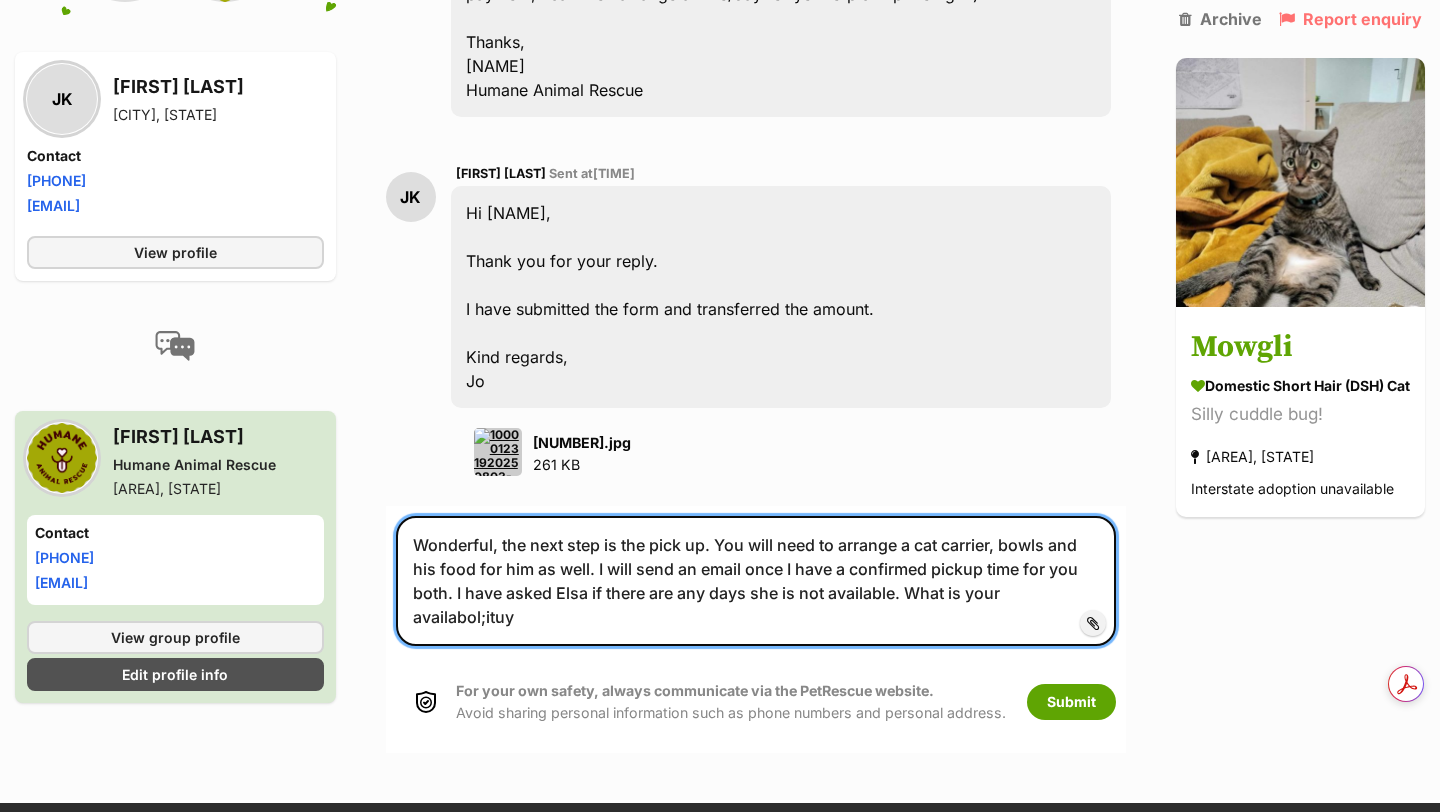 click on "Wonderful, the next step is the pick up. You will need to arrange a cat carrier, bowls and his food for him as well. I will send an email once I have a confirmed pickup time for you both. I have asked Elsa if there are any days she is not available. What is your availabol;ituy" at bounding box center [756, 581] 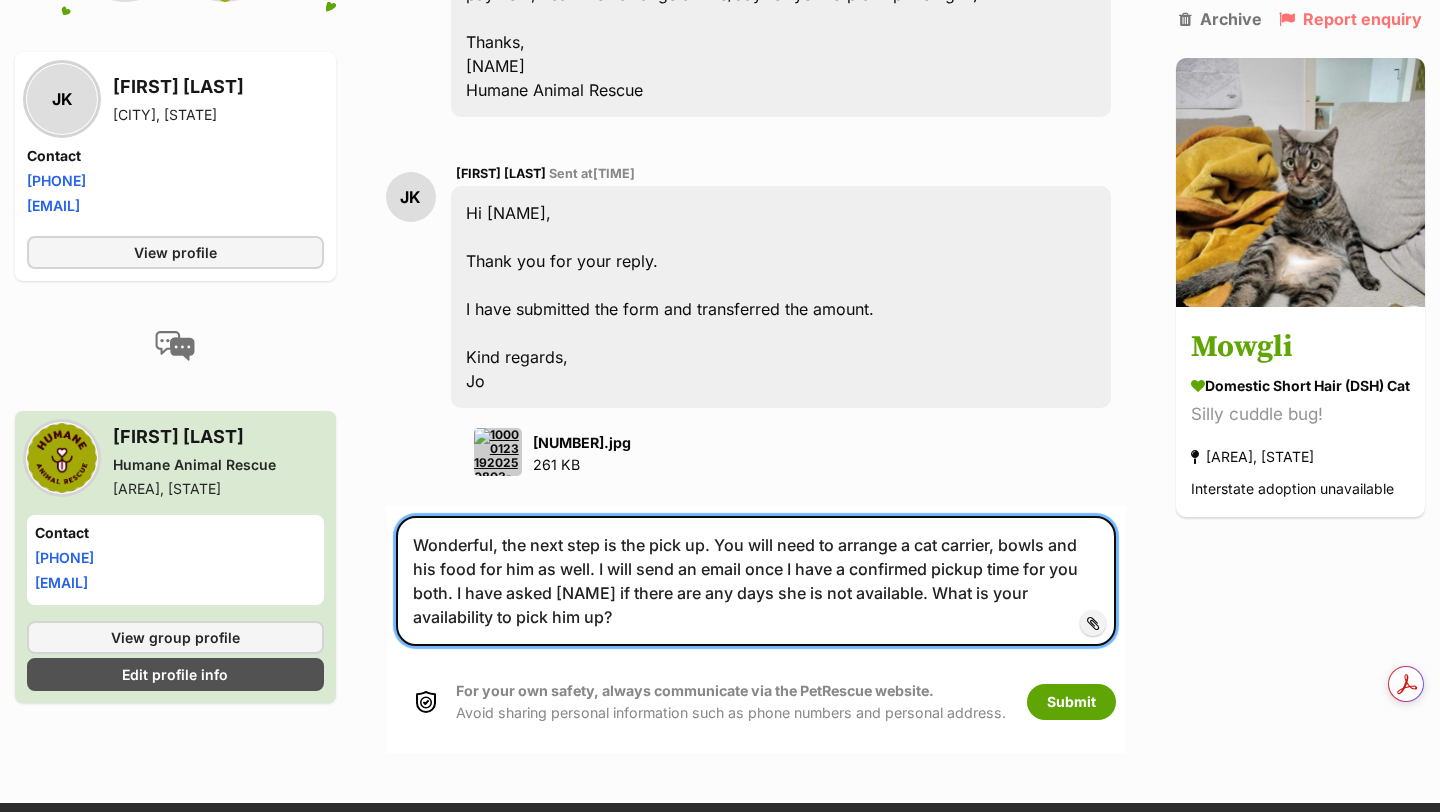 click on "Wonderful, the next step is the pick up. You will need to arrange a cat carrier, bowls and his food for him as well. I will send an email once I have a confirmed pickup time for you both. I have asked [NAME] if there are any days she is not available. What is your availability to pick him up?" at bounding box center (756, 581) 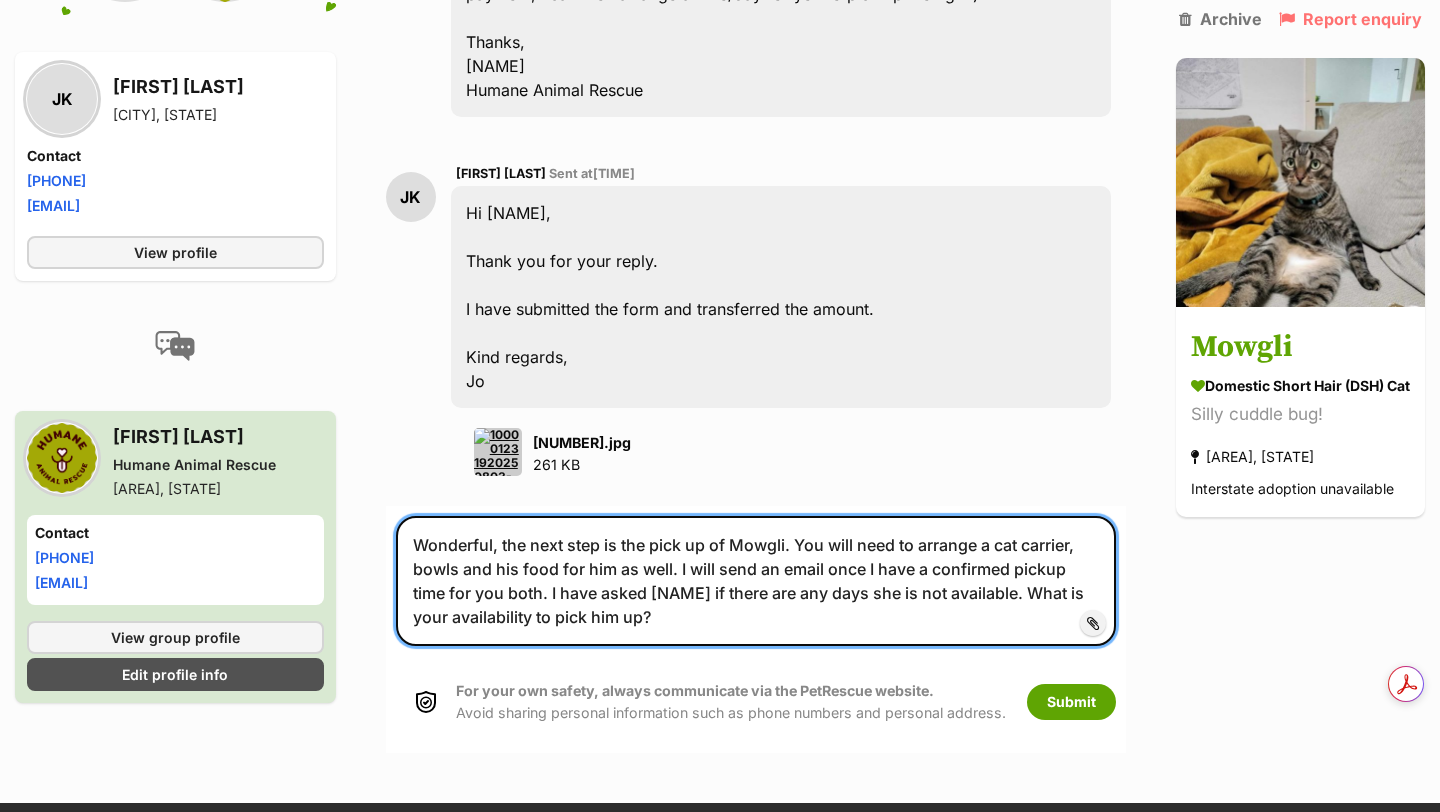 click on "Wonderful, the next step is the pick up of Mowgli. You will need to arrange a cat carrier, bowls and his food for him as well. I will send an email once I have a confirmed pickup time for you both. I have asked [NAME] if there are any days she is not available. What is your availability to pick him up?" at bounding box center [756, 581] 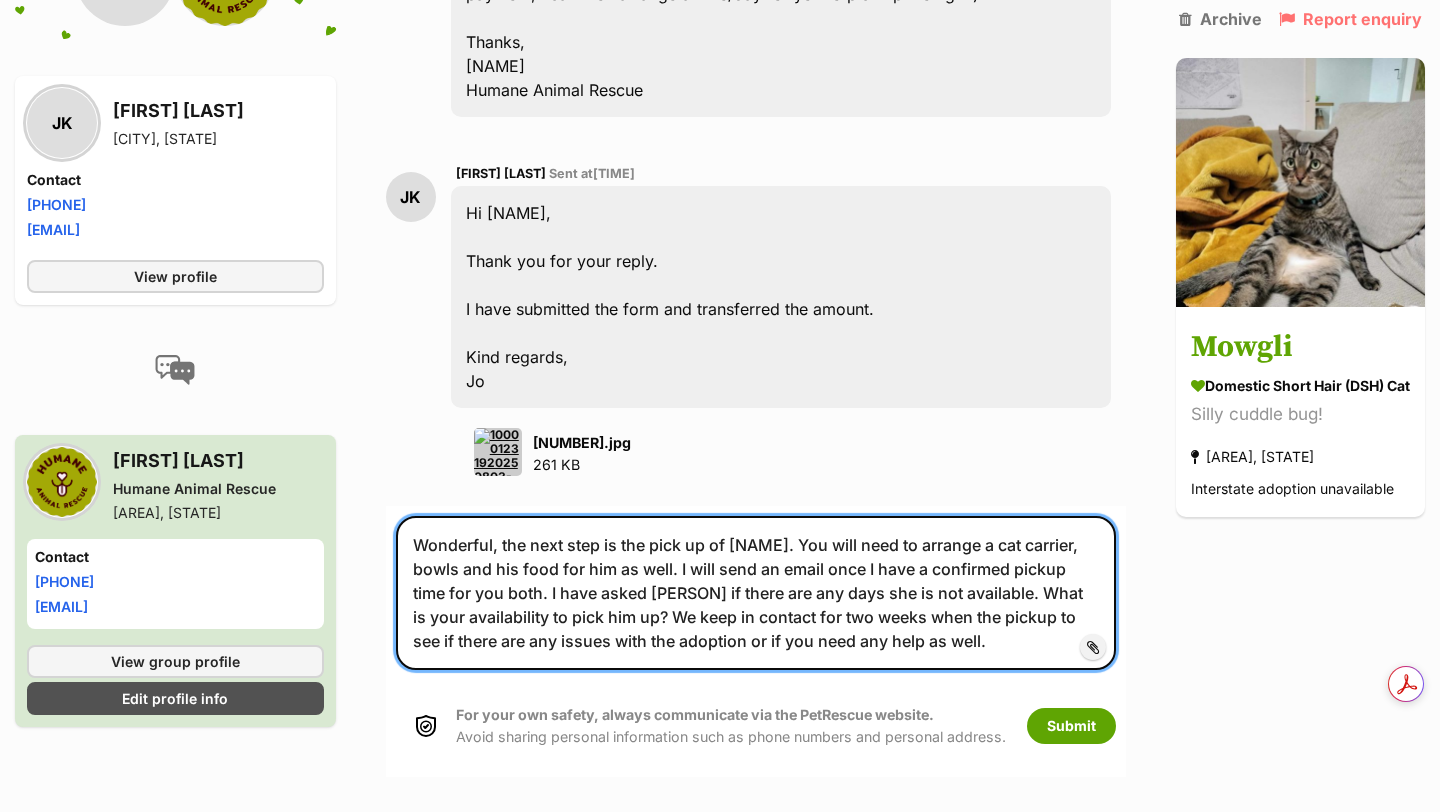 click on "Wonderful, the next step is the pick up of [NAME]. You will need to arrange a cat carrier, bowls and his food for him as well. I will send an email once I have a confirmed pickup time for you both. I have asked [PERSON] if there are any days she is not available. What is your availability to pick him up? We keep in contact for two weeks when the pickup to see if there are any issues with the adoption or if you need any help as well." at bounding box center [756, 593] 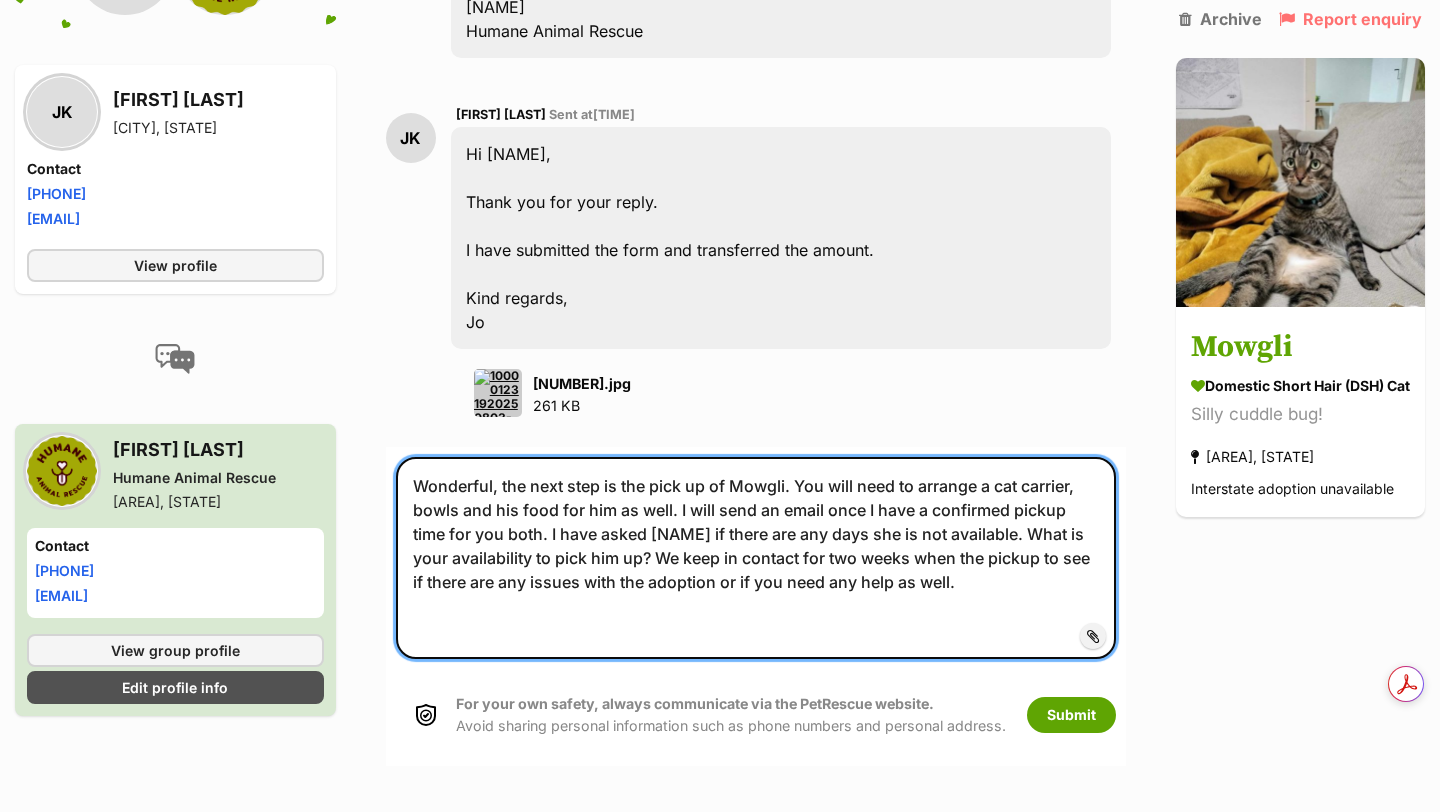 scroll, scrollTop: 6301, scrollLeft: 0, axis: vertical 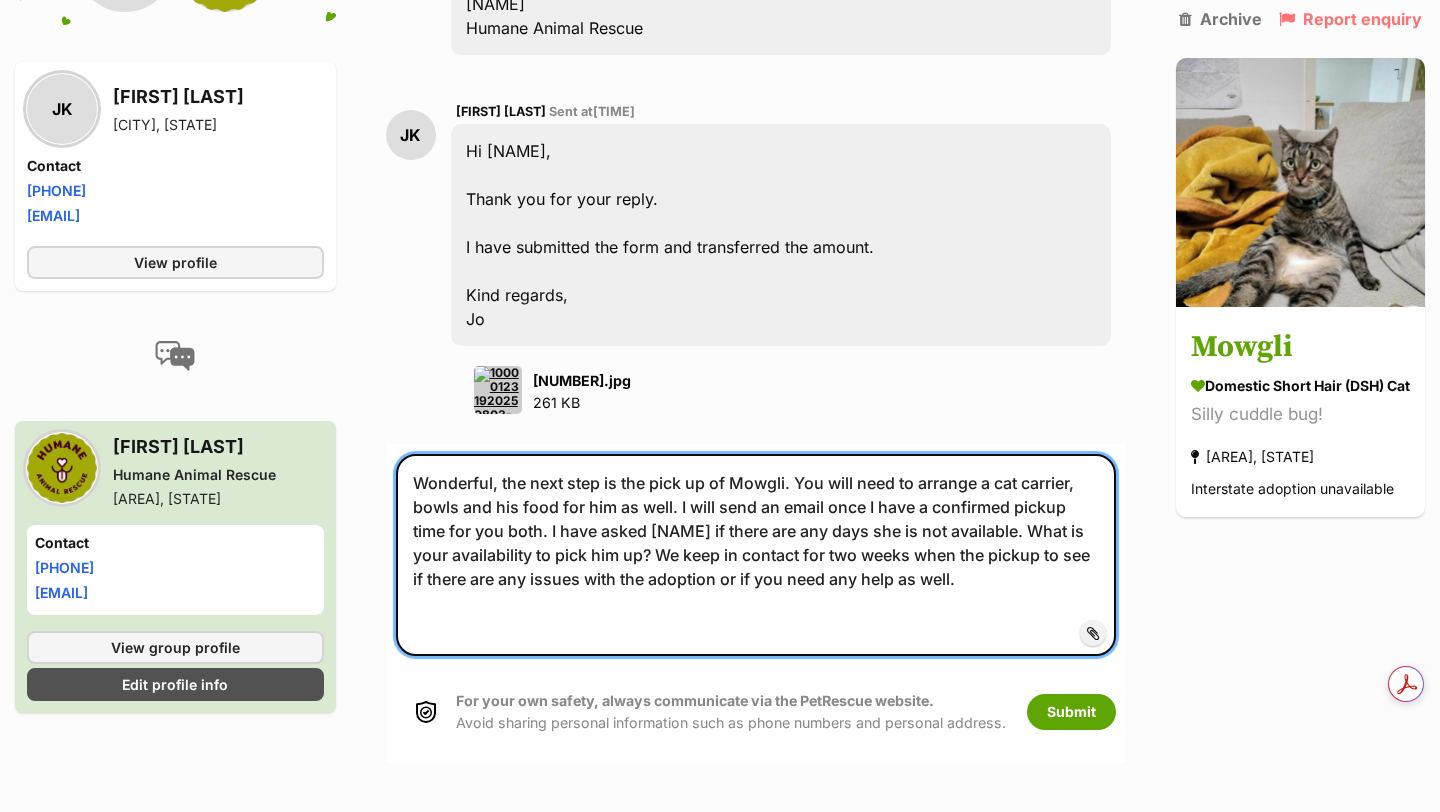 click on "Wonderful, the next step is the pick up of Mowgli. You will need to arrange a cat carrier, bowls and his food for him as well. I will send an email once I have a confirmed pickup time for you both. I have asked [NAME] if there are any days she is not available. What is your availability to pick him up? We keep in contact for two weeks when the pickup to see if there are any issues with the adoption or if you need any help as well." at bounding box center [756, 555] 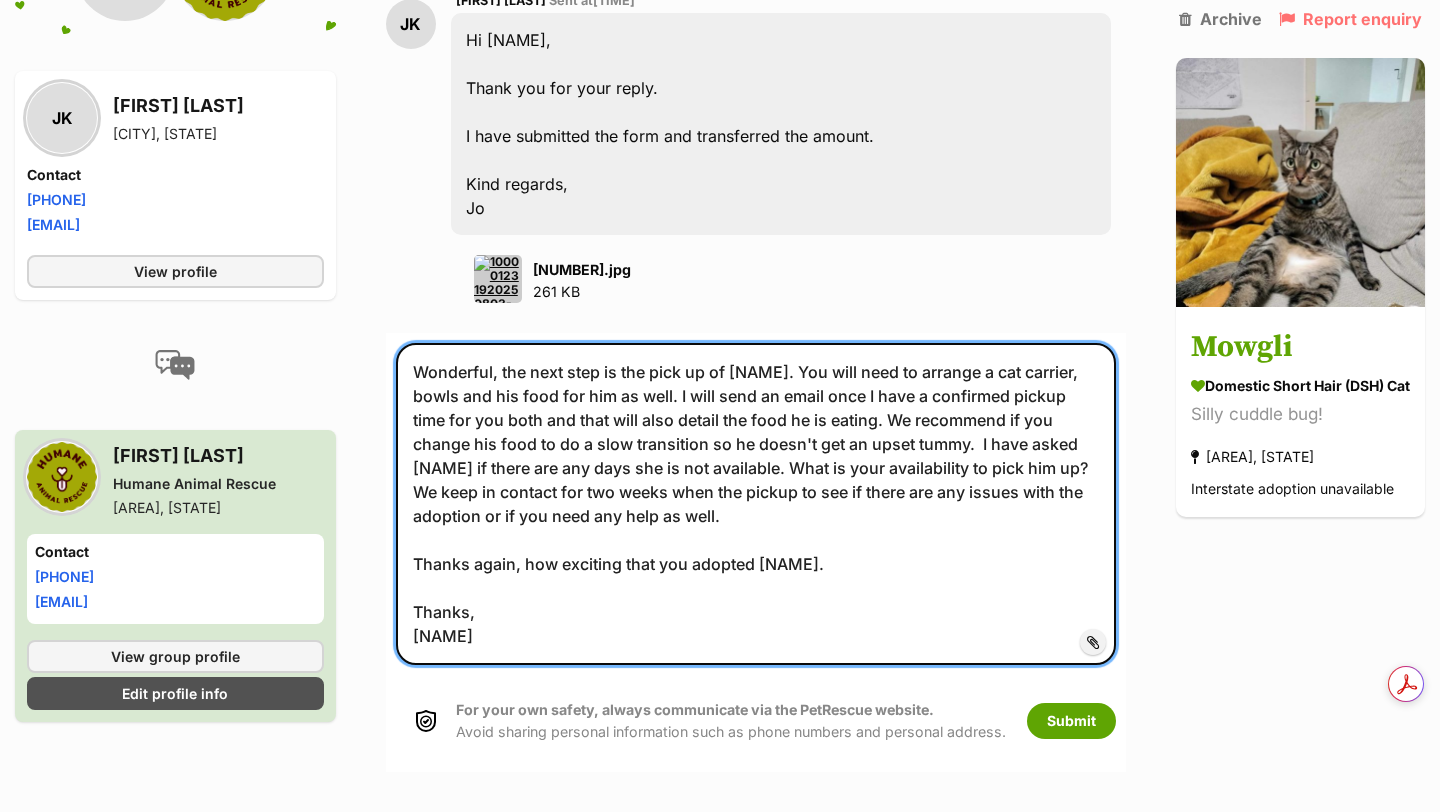 scroll, scrollTop: 6452, scrollLeft: 0, axis: vertical 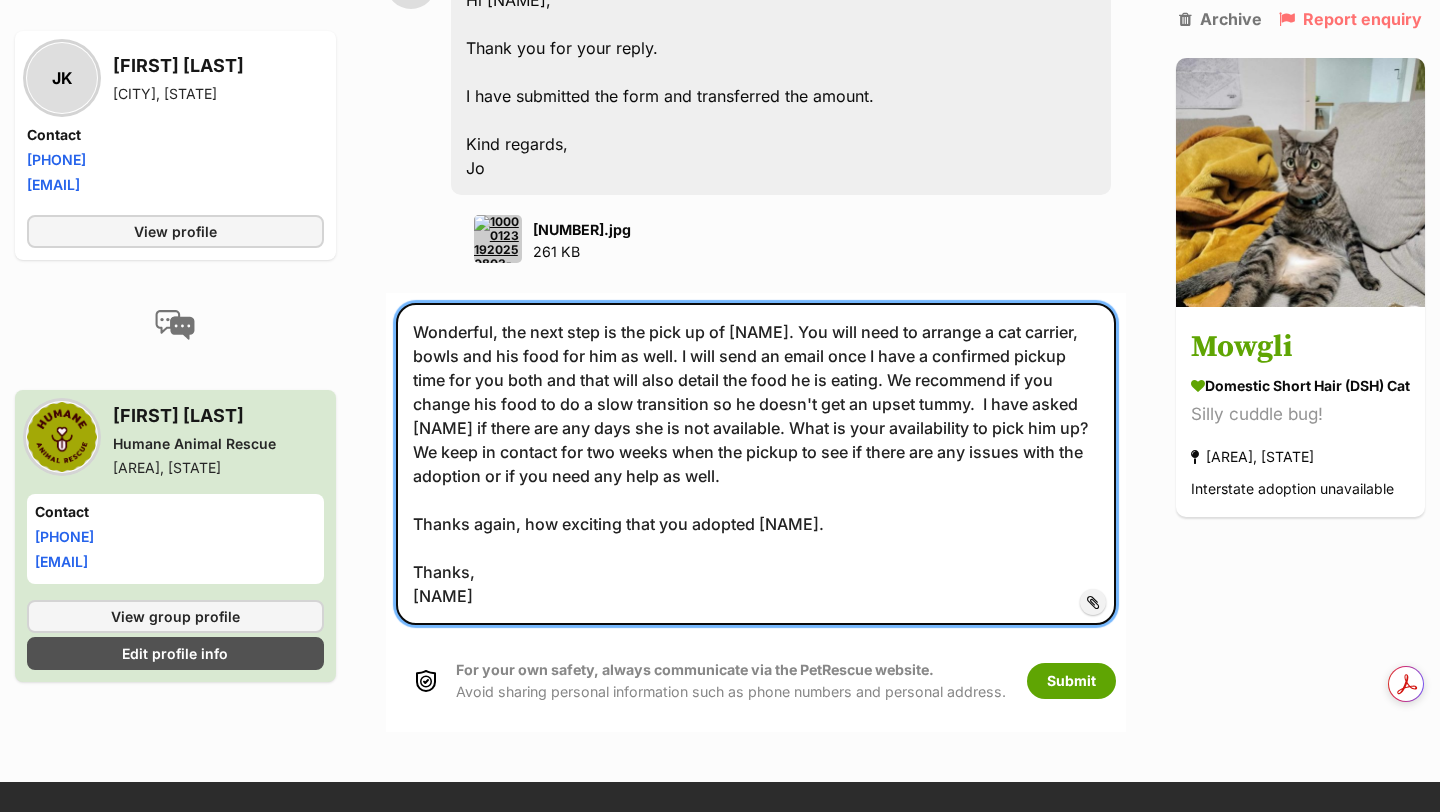 click on "Wonderful, the next step is the pick up of [NAME]. You will need to arrange a cat carrier, bowls and his food for him as well. I will send an email once I have a confirmed pickup time for you both and that will also detail the food he is eating. We recommend if you change his food to do a slow transition so he doesn't get an upset tummy.  I have asked [NAME] if there are any days she is not available. What is your availability to pick him up? We keep in contact for two weeks when the pickup to see if there are any issues with the adoption or if you need any help as well.
Thanks again, how exciting that you adopted [NAME].
Thanks,
[NAME]" at bounding box center [756, 464] 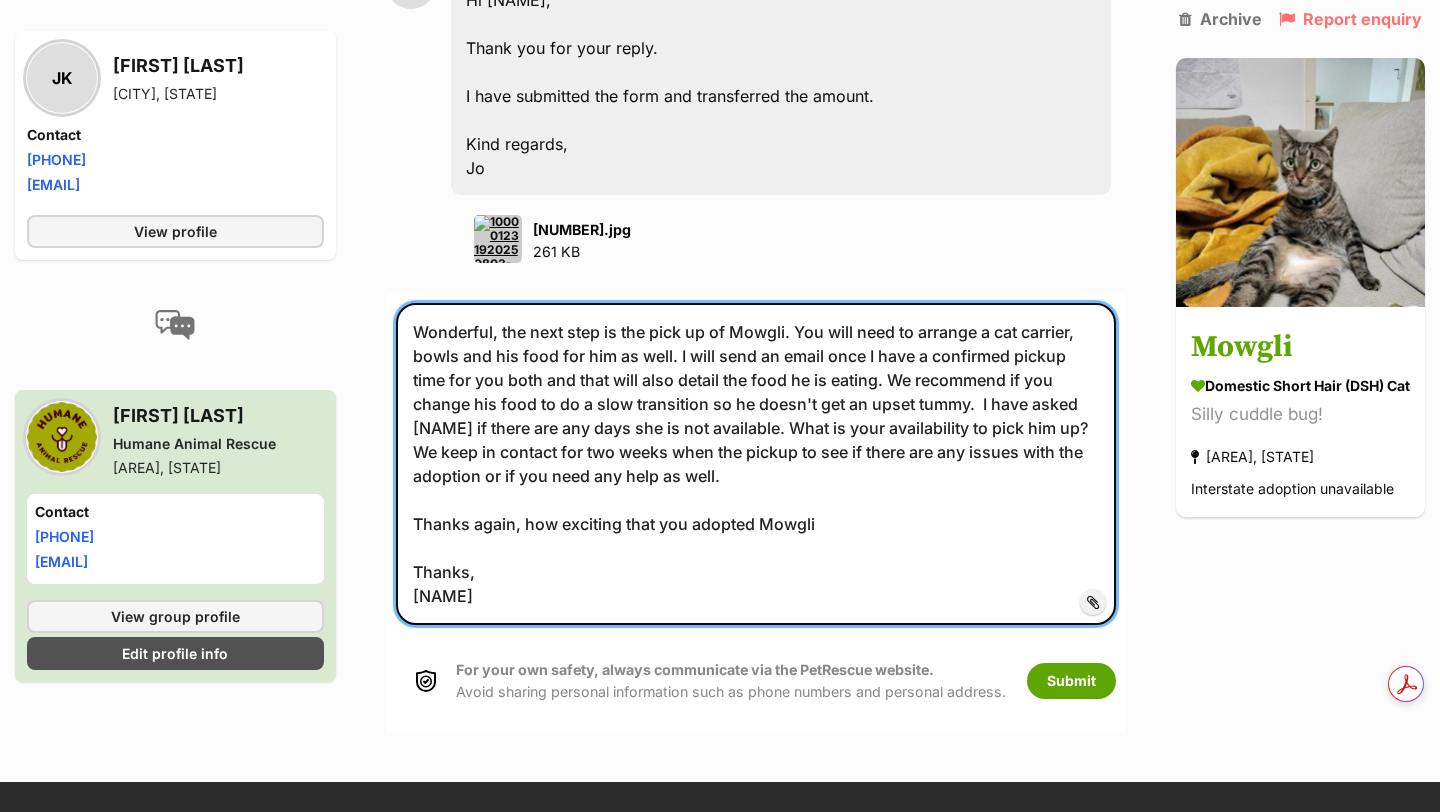 click on "Wonderful, the next step is the pick up of Mowgli. You will need to arrange a cat carrier, bowls and his food for him as well. I will send an email once I have a confirmed pickup time for you both and that will also detail the food he is eating. We recommend if you change his food to do a slow transition so he doesn't get an upset tummy.  I have asked [NAME] if there are any days she is not available. What is your availability to pick him up? We keep in contact for two weeks when the pickup to see if there are any issues with the adoption or if you need any help as well.
Thanks again, how exciting that you adopted Mowgli
Thanks,
[NAME]" at bounding box center (756, 464) 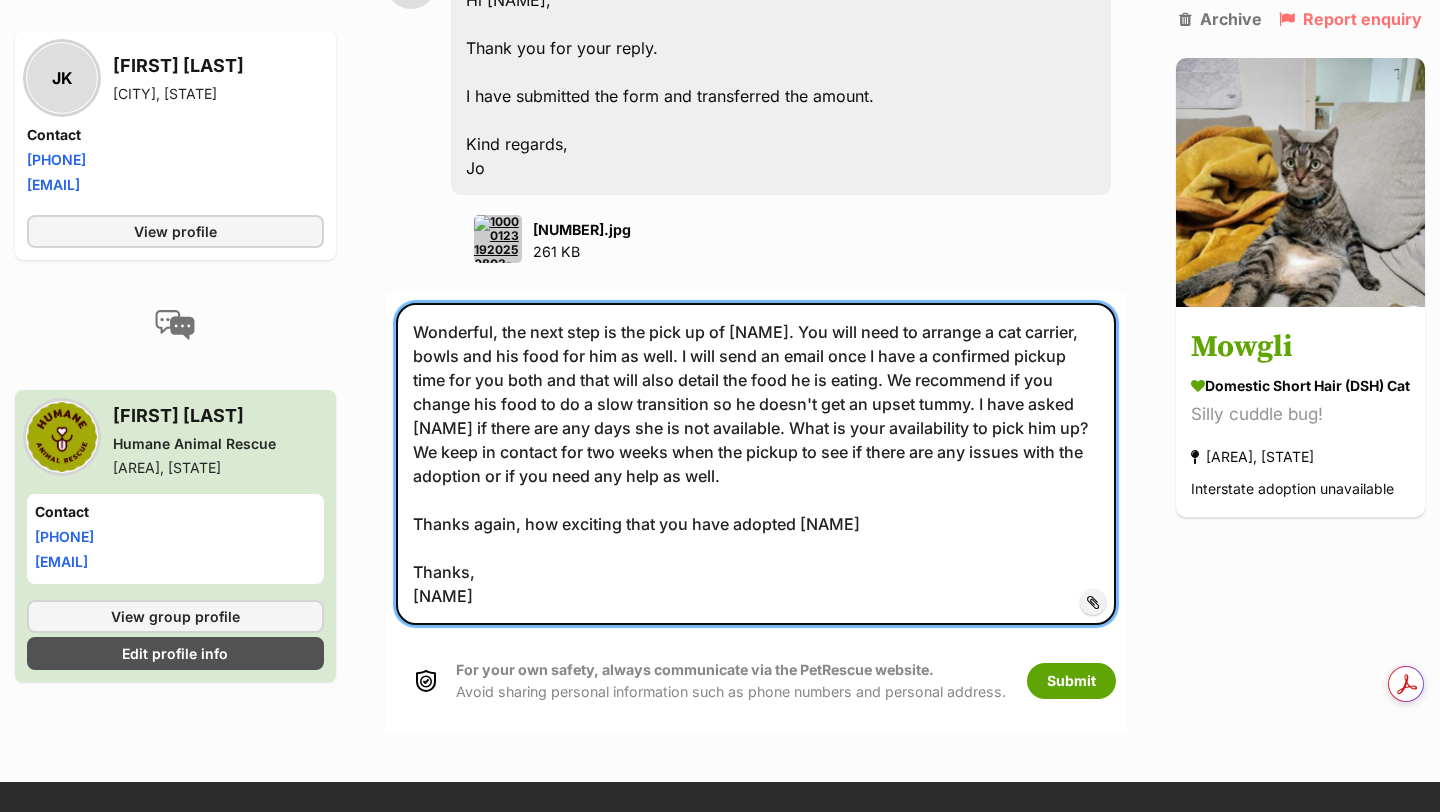 click on "Wonderful, the next step is the pick up of [NAME]. You will need to arrange a cat carrier, bowls and his food for him as well. I will send an email once I have a confirmed pickup time for you both and that will also detail the food he is eating. We recommend if you change his food to do a slow transition so he doesn't get an upset tummy. I have asked [NAME] if there are any days she is not available. What is your availability to pick him up? We keep in contact for two weeks when the pickup to see if there are any issues with the adoption or if you need any help as well.
Thanks again, how exciting that you have adopted [NAME]
Thanks,
[NAME]" at bounding box center (756, 464) 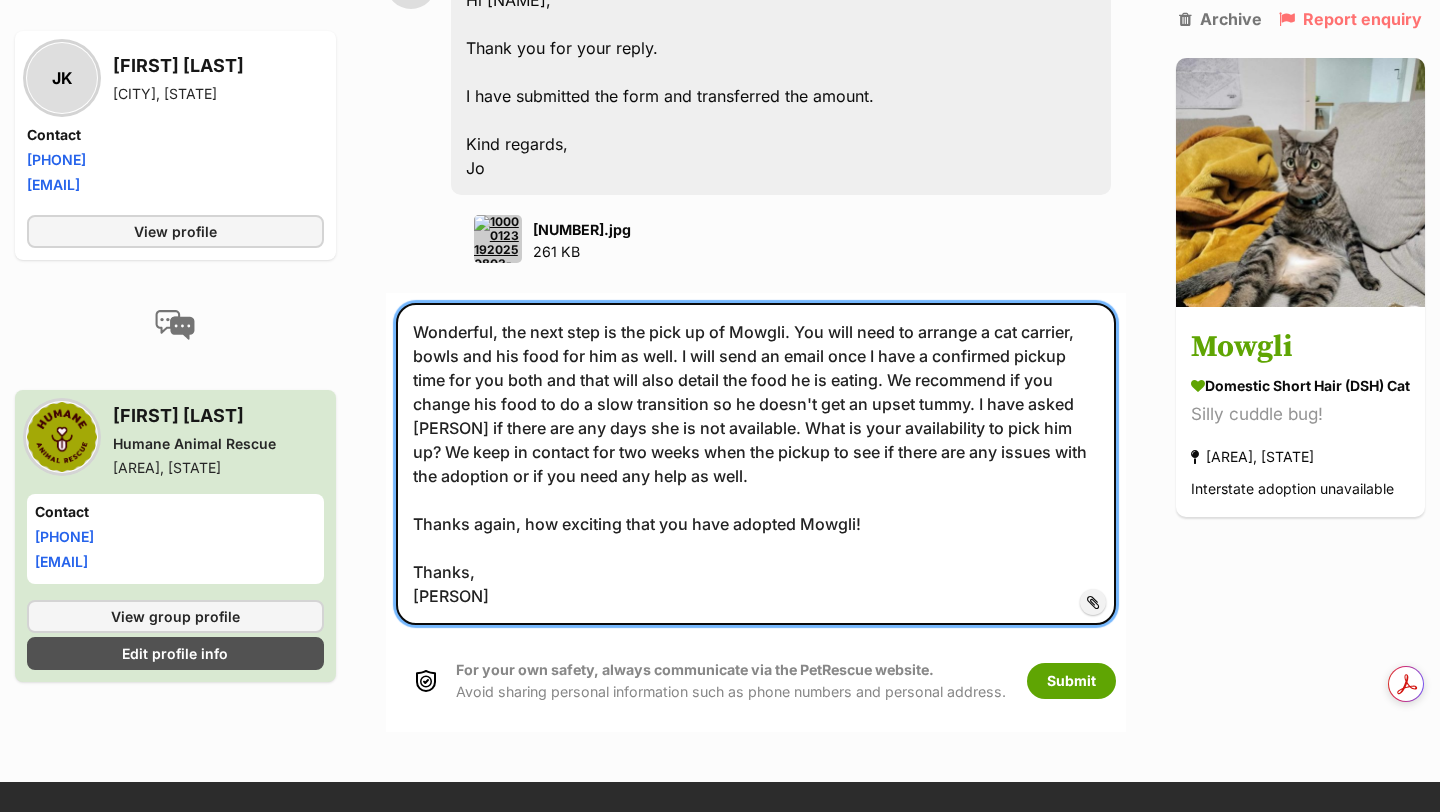 click on "Wonderful, the next step is the pick up of Mowgli. You will need to arrange a cat carrier, bowls and his food for him as well. I will send an email once I have a confirmed pickup time for you both and that will also detail the food he is eating. We recommend if you change his food to do a slow transition so he doesn't get an upset tummy. I have asked [PERSON] if there are any days she is not available. What is your availability to pick him up? We keep in contact for two weeks when the pickup to see if there are any issues with the adoption or if you need any help as well.
Thanks again, how exciting that you have adopted Mowgli!
Thanks,
[PERSON]" at bounding box center [756, 464] 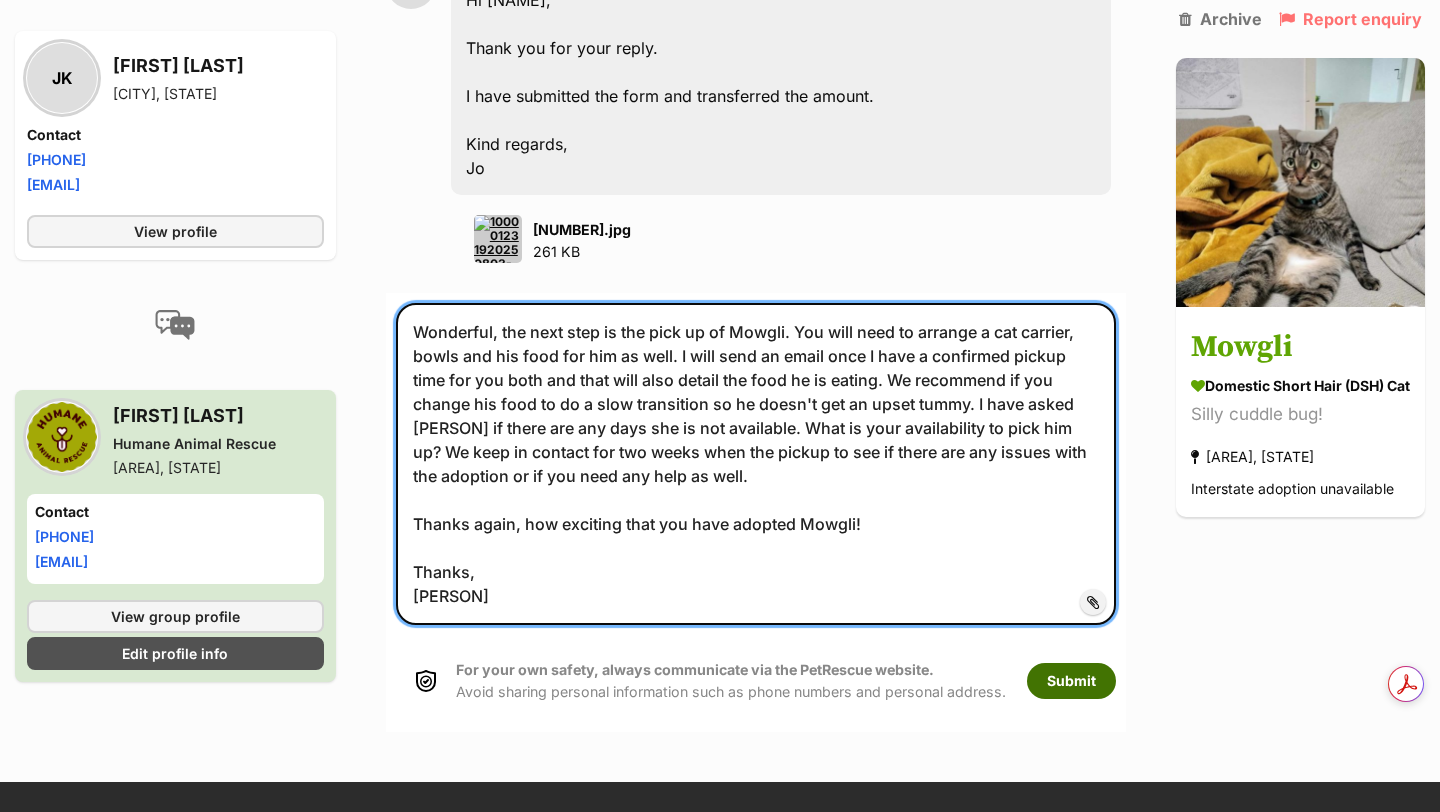 type on "Wonderful, the next step is the pick up of Mowgli. You will need to arrange a cat carrier, bowls and his food for him as well. I will send an email once I have a confirmed pickup time for you both and that will also detail the food he is eating. We recommend if you change his food to do a slow transition so he doesn't get an upset tummy. I have asked [PERSON] if there are any days she is not available. What is your availability to pick him up? We keep in contact for two weeks when the pickup to see if there are any issues with the adoption or if you need any help as well.
Thanks again, how exciting that you have adopted Mowgli!
Thanks,
[PERSON]" 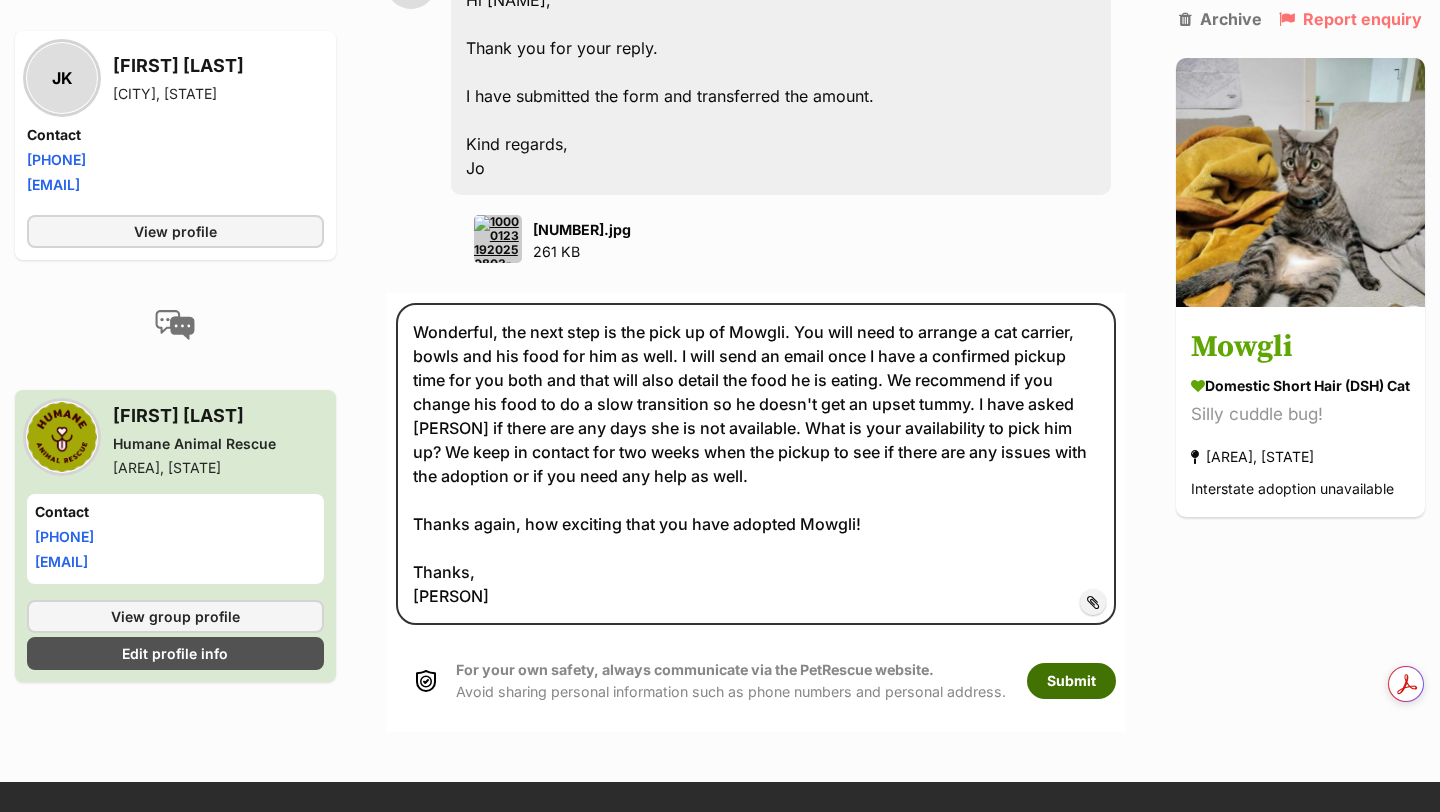 click on "Submit" at bounding box center [1071, 681] 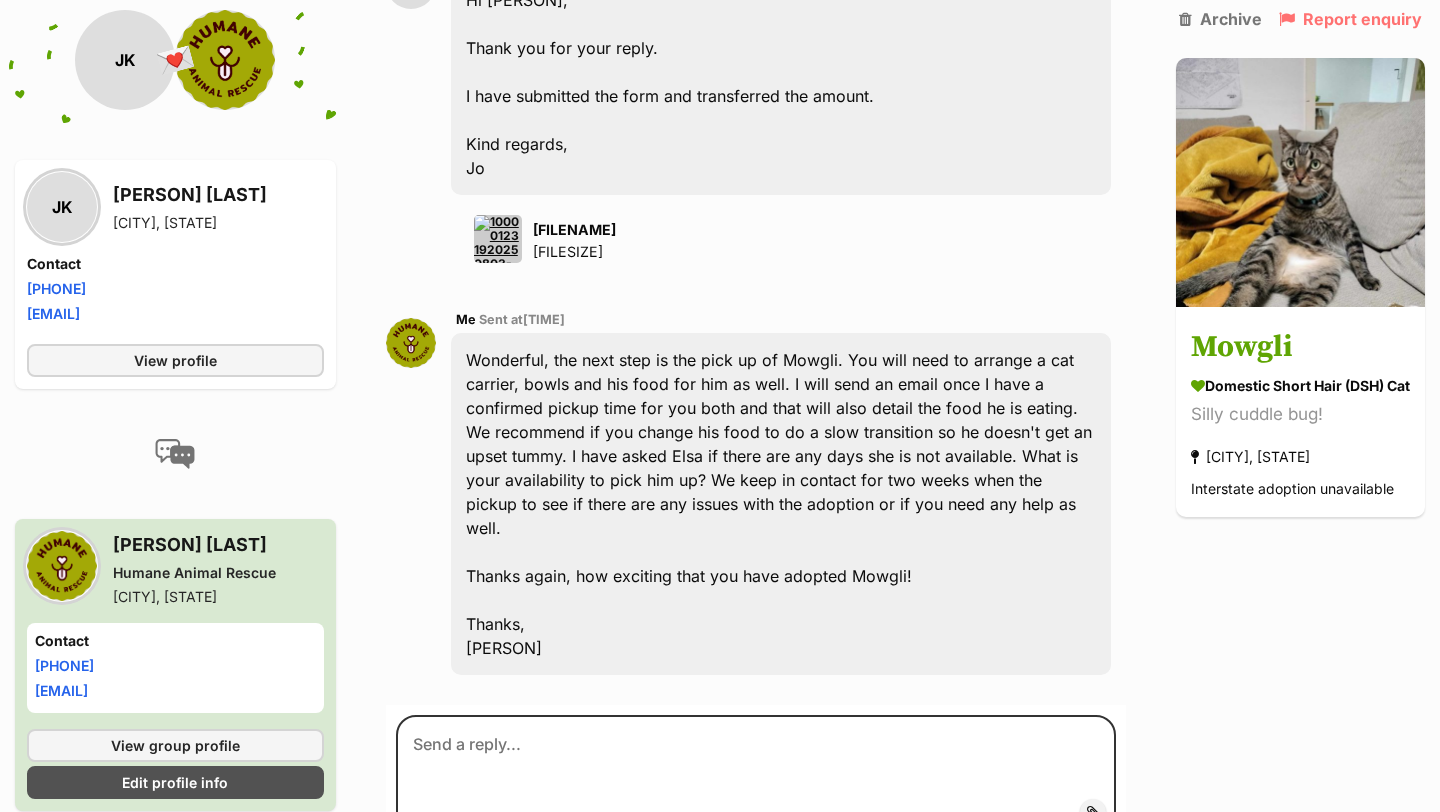 scroll, scrollTop: 6538, scrollLeft: 0, axis: vertical 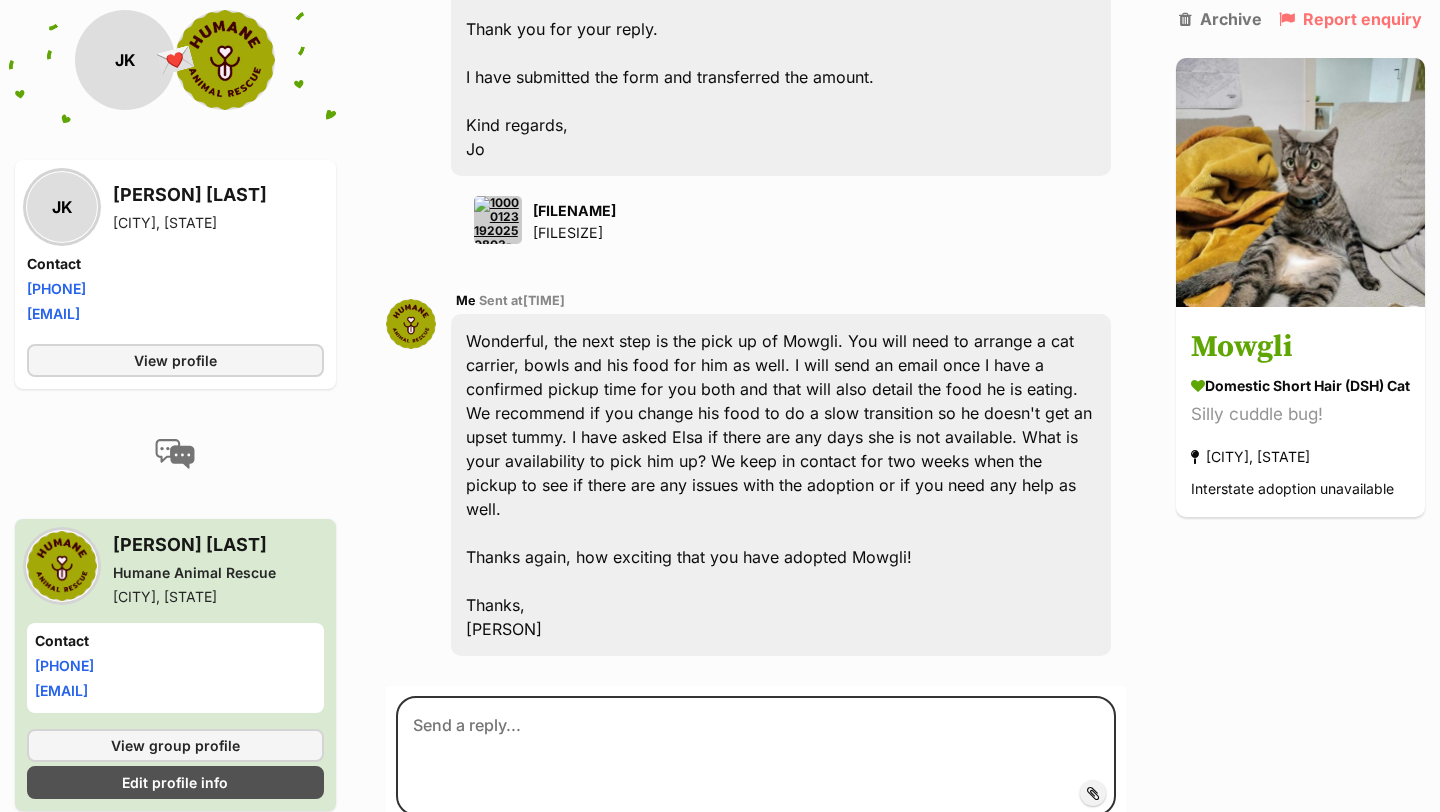 click on "Back to all conversations
💌
Conversation participant details
JK
JK
J Kim
[CITY], [STATE]
Contact
Phone number
Phone number
[PHONE]
Email address
[EMAIL]
View profile
Melissa Green
Humane Animal Rescue
[CITY], [STATE]
Contact
Phone number
[PHONE]
Email address
[EMAIL]
View group profile
Edit profile info
Melissa, you’ve received an enquiry from J about adopting  Mowgli
For your own safety, always communicate via the PetRescue website.  Avoid sharing personal information such as phone numbers and personal address.
Friday, 25 July 2025
JK
J Kim
Sent at
11:13 am
Hello!
Look forward to hearing back from you!
Cheers,
Jo
Saturday, 26 July 2025" at bounding box center (720, -2649) 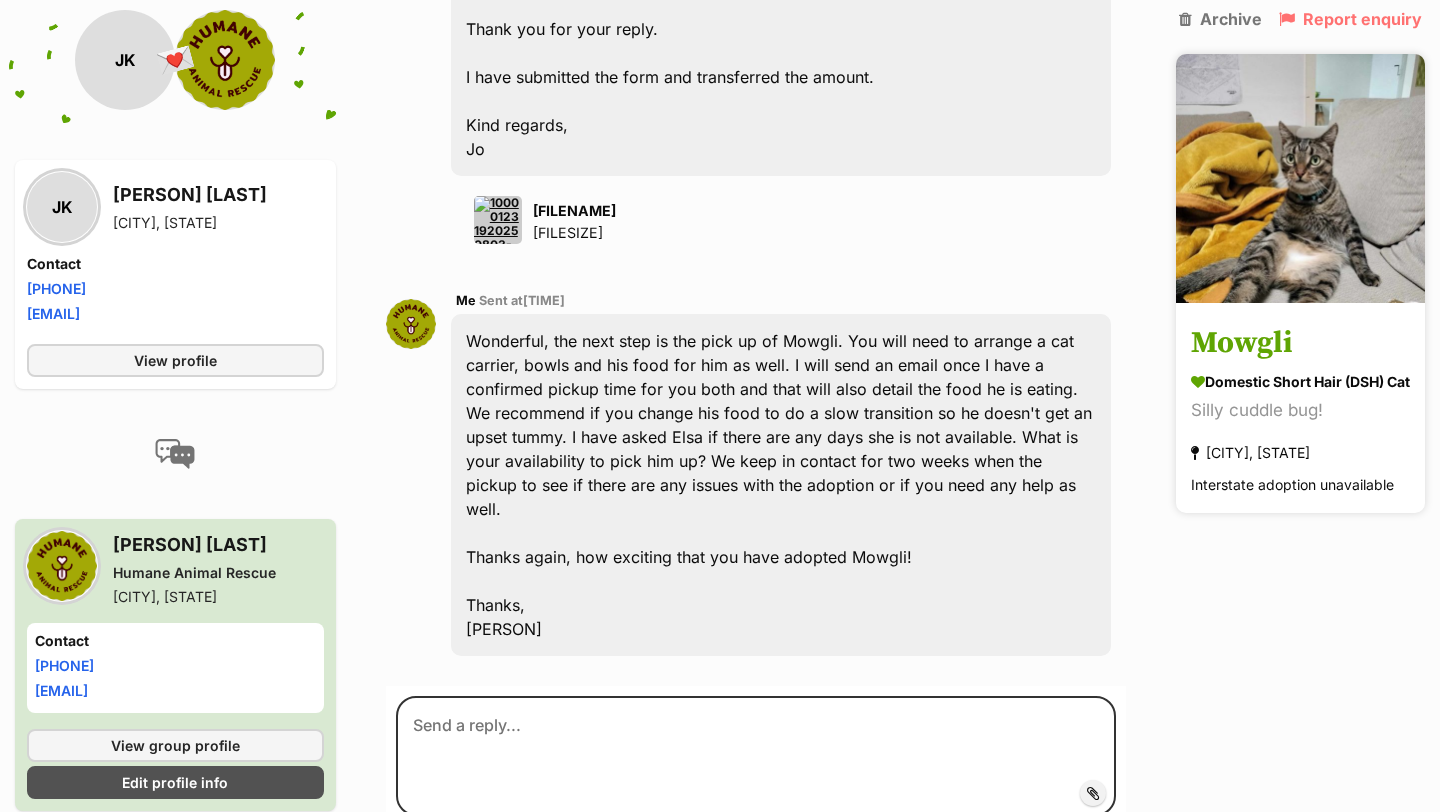click on "Mowgli" at bounding box center (1300, 344) 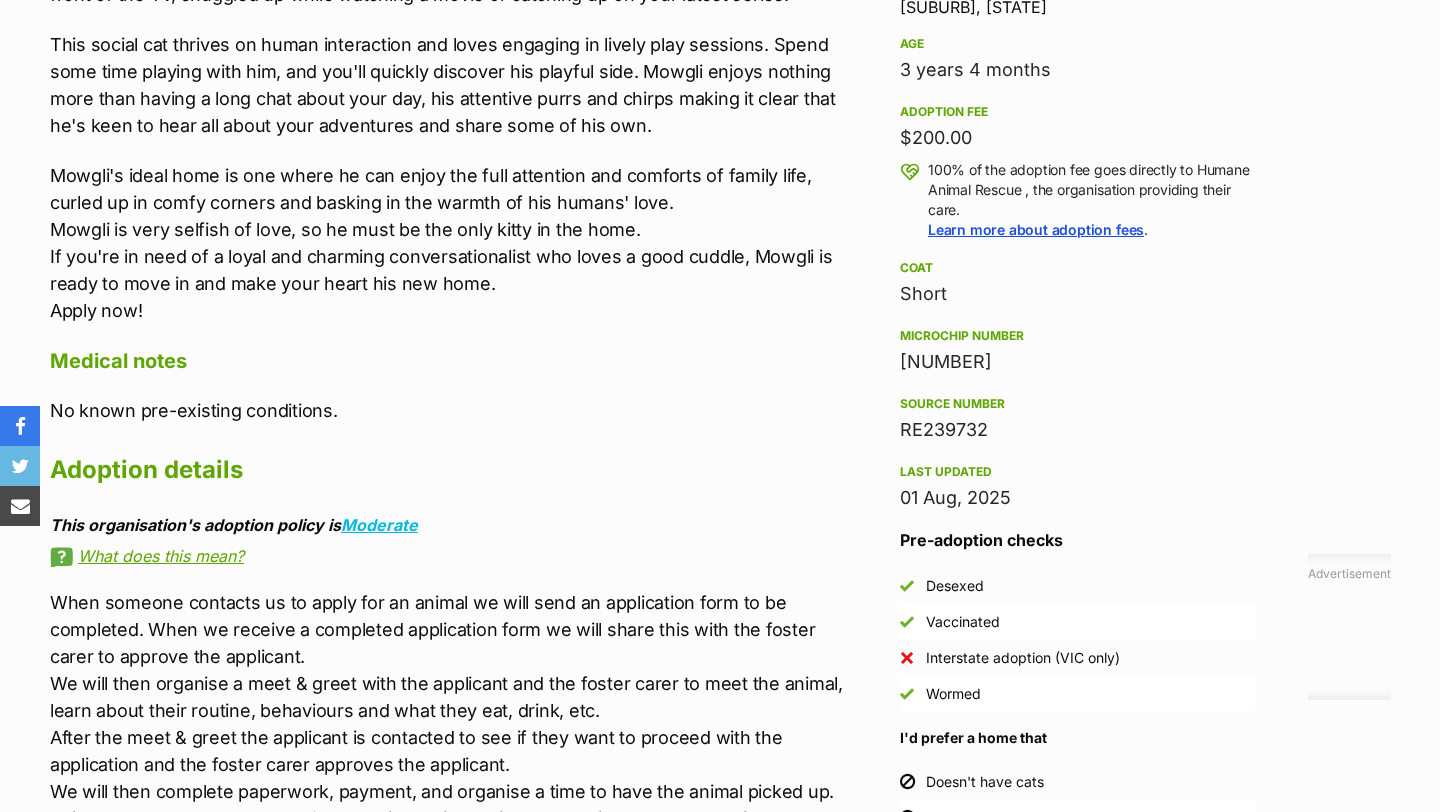 scroll, scrollTop: 2682, scrollLeft: 0, axis: vertical 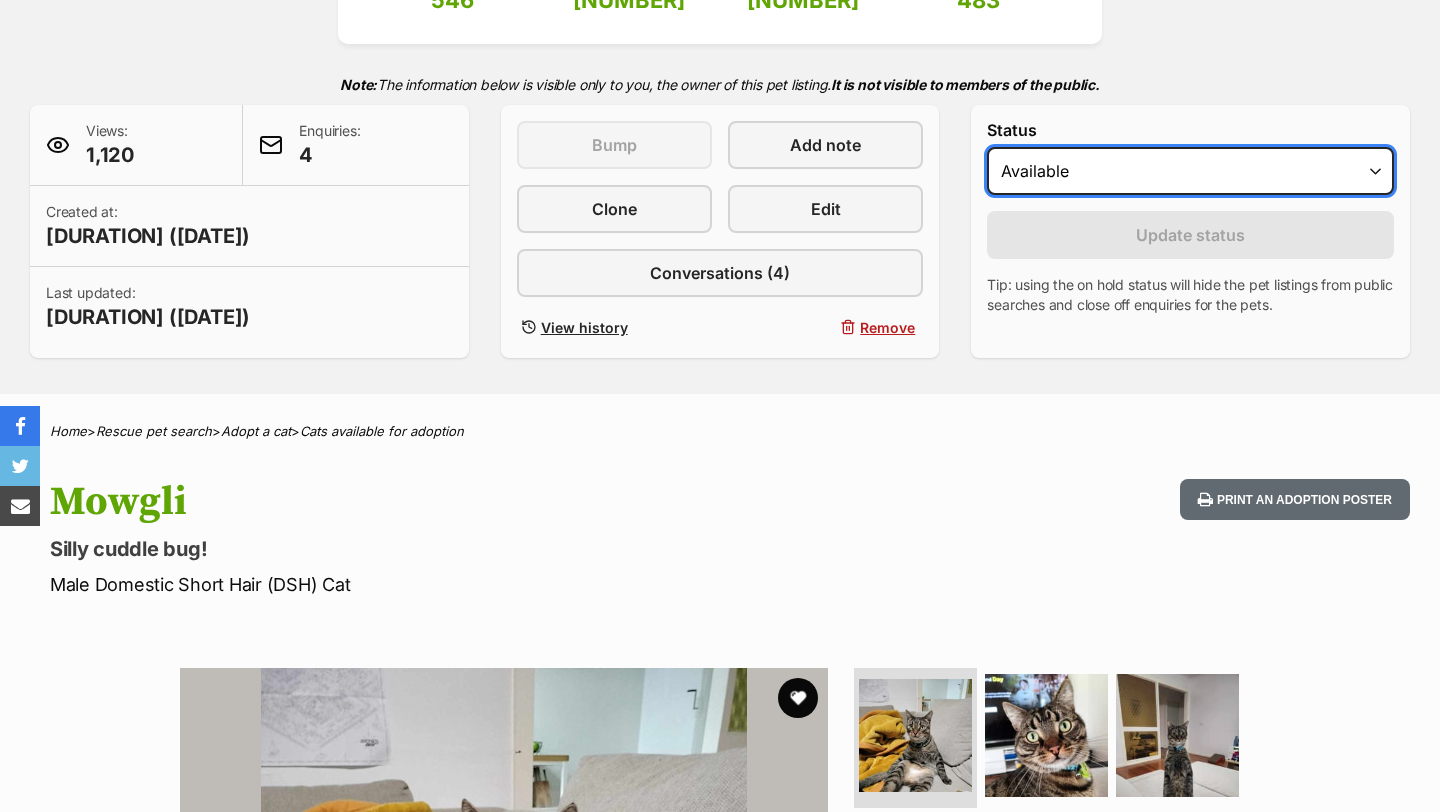 click on "Draft - not available as listing has enquires
Available
On hold
Adopted" at bounding box center (1190, 171) 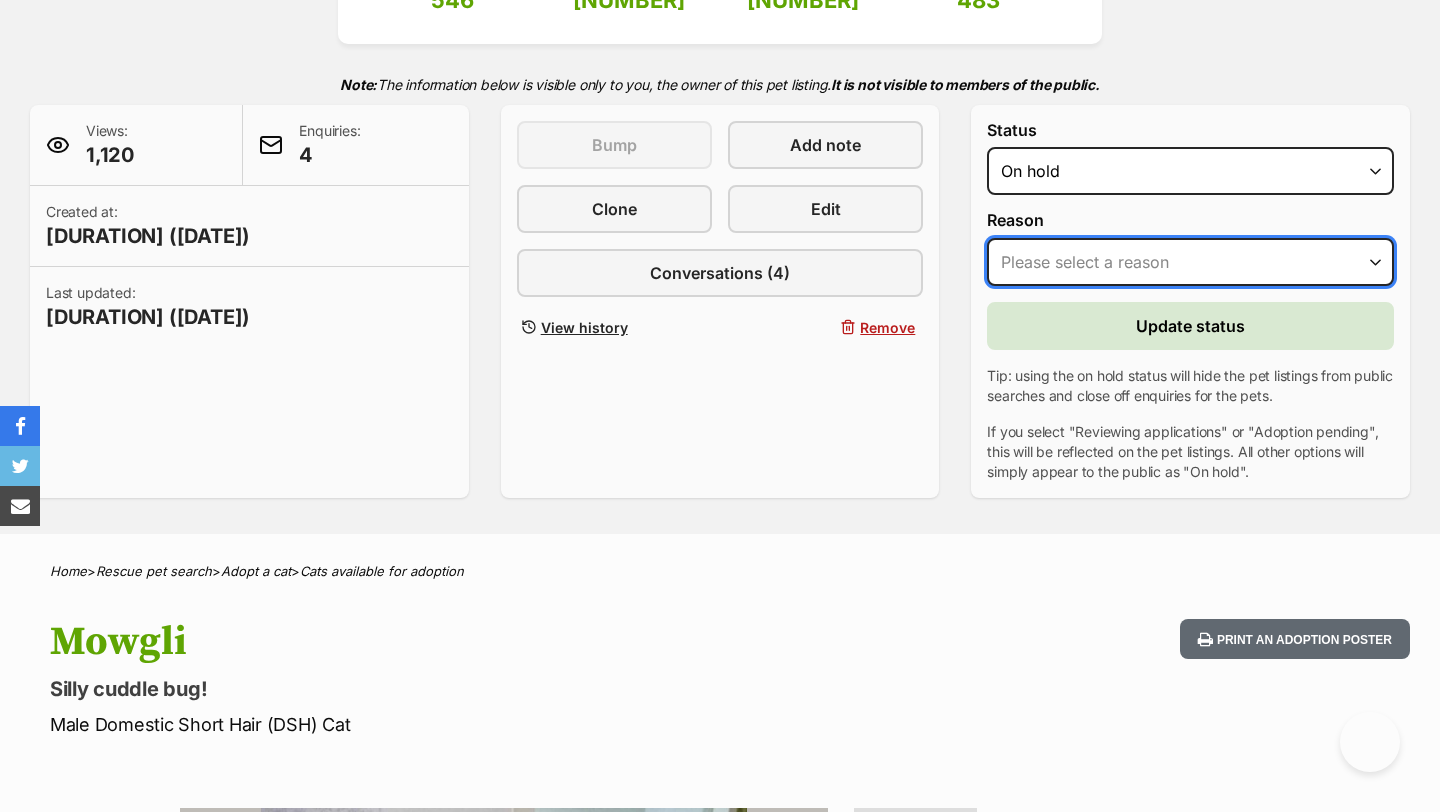click on "Please select a reason
Medical reasons
Reviewing applications
Adoption pending
Other" at bounding box center (1190, 262) 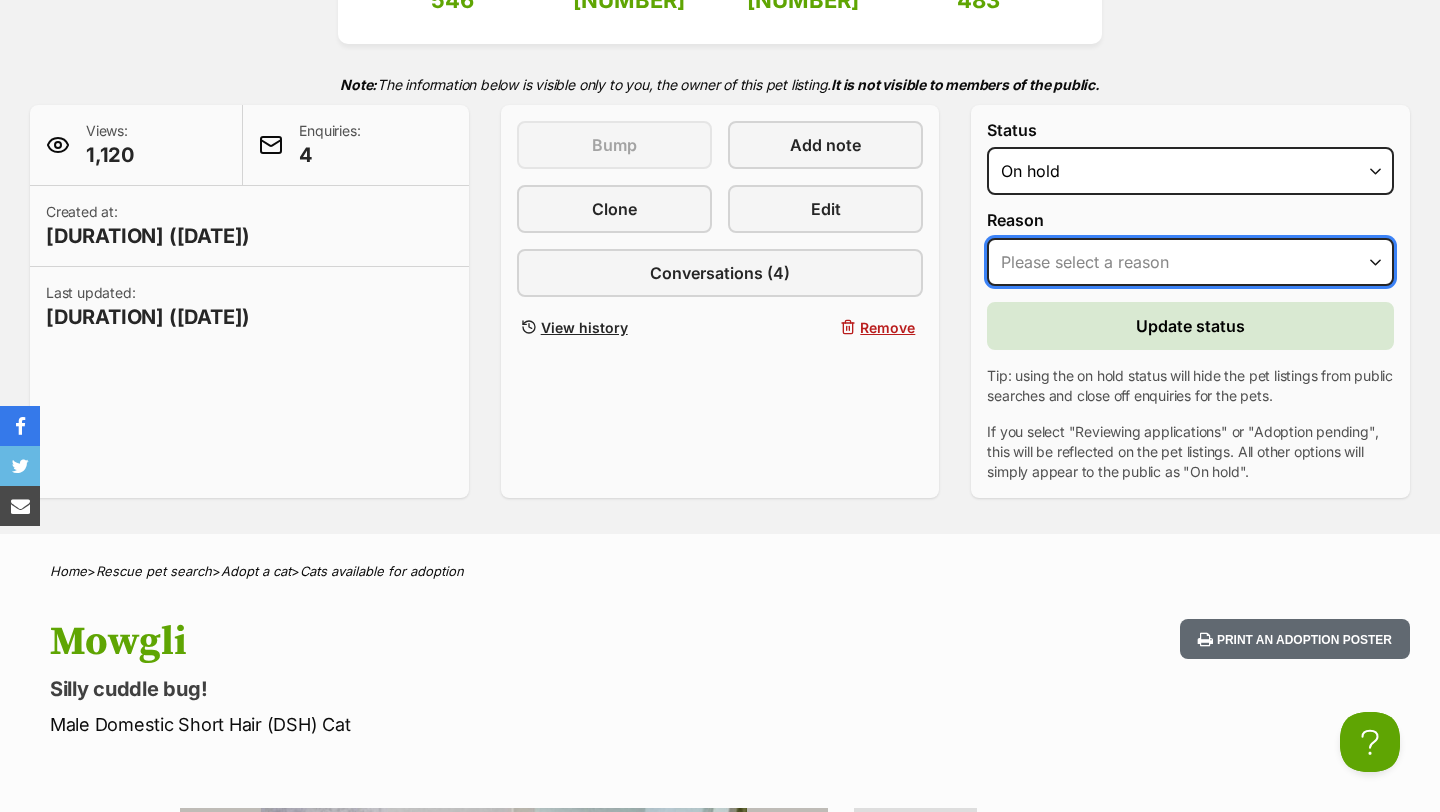 scroll, scrollTop: 0, scrollLeft: 0, axis: both 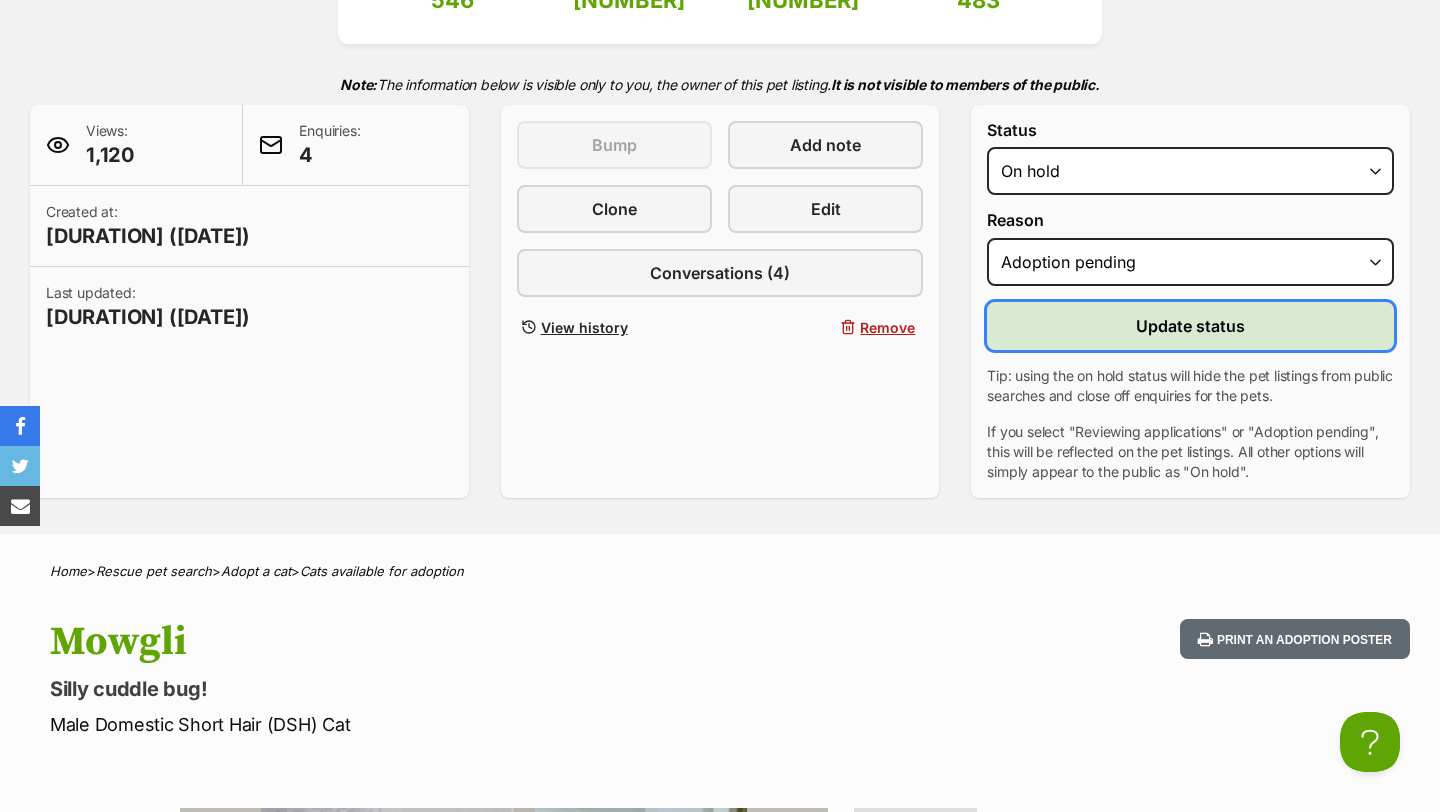 click on "Update status" at bounding box center [1190, 326] 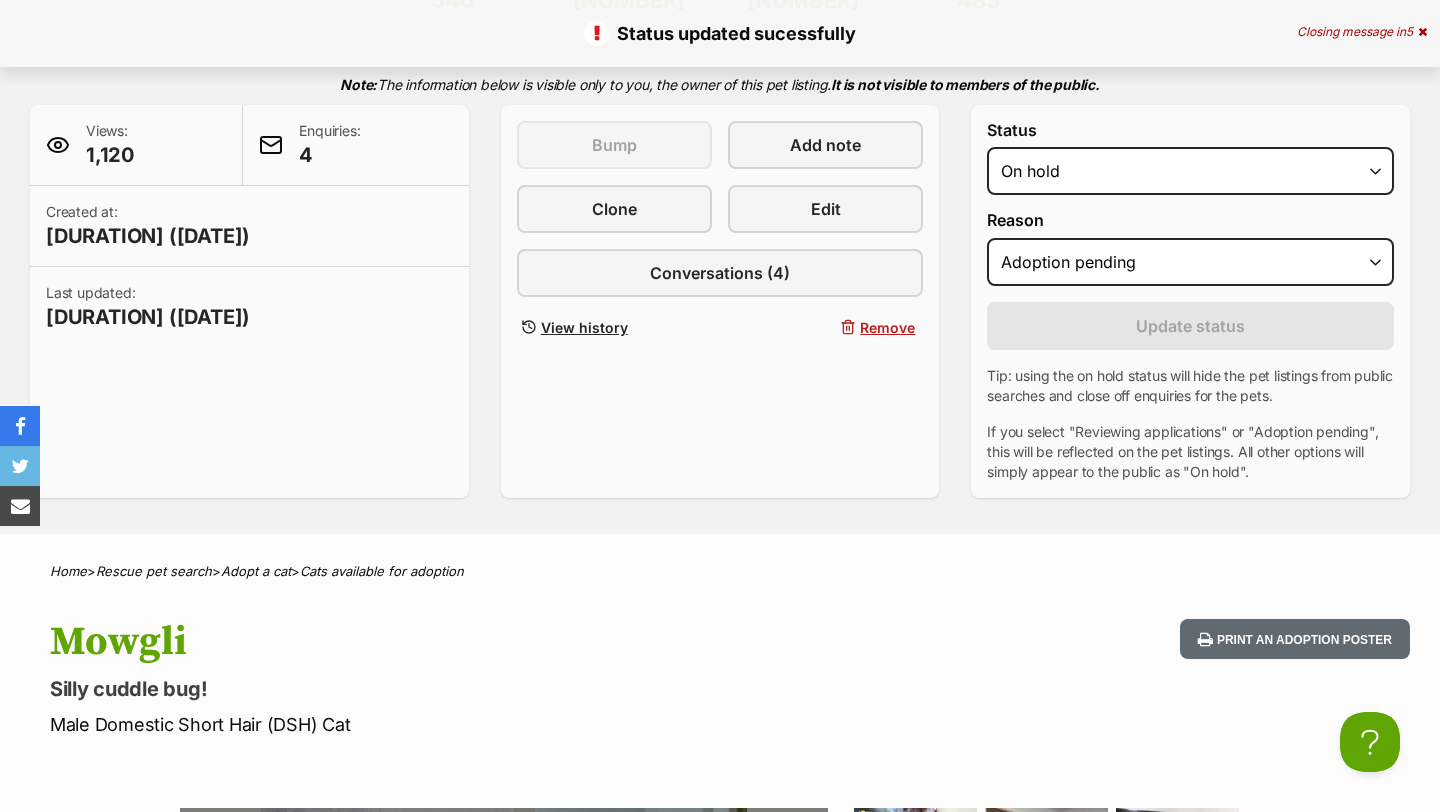 scroll, scrollTop: 0, scrollLeft: 0, axis: both 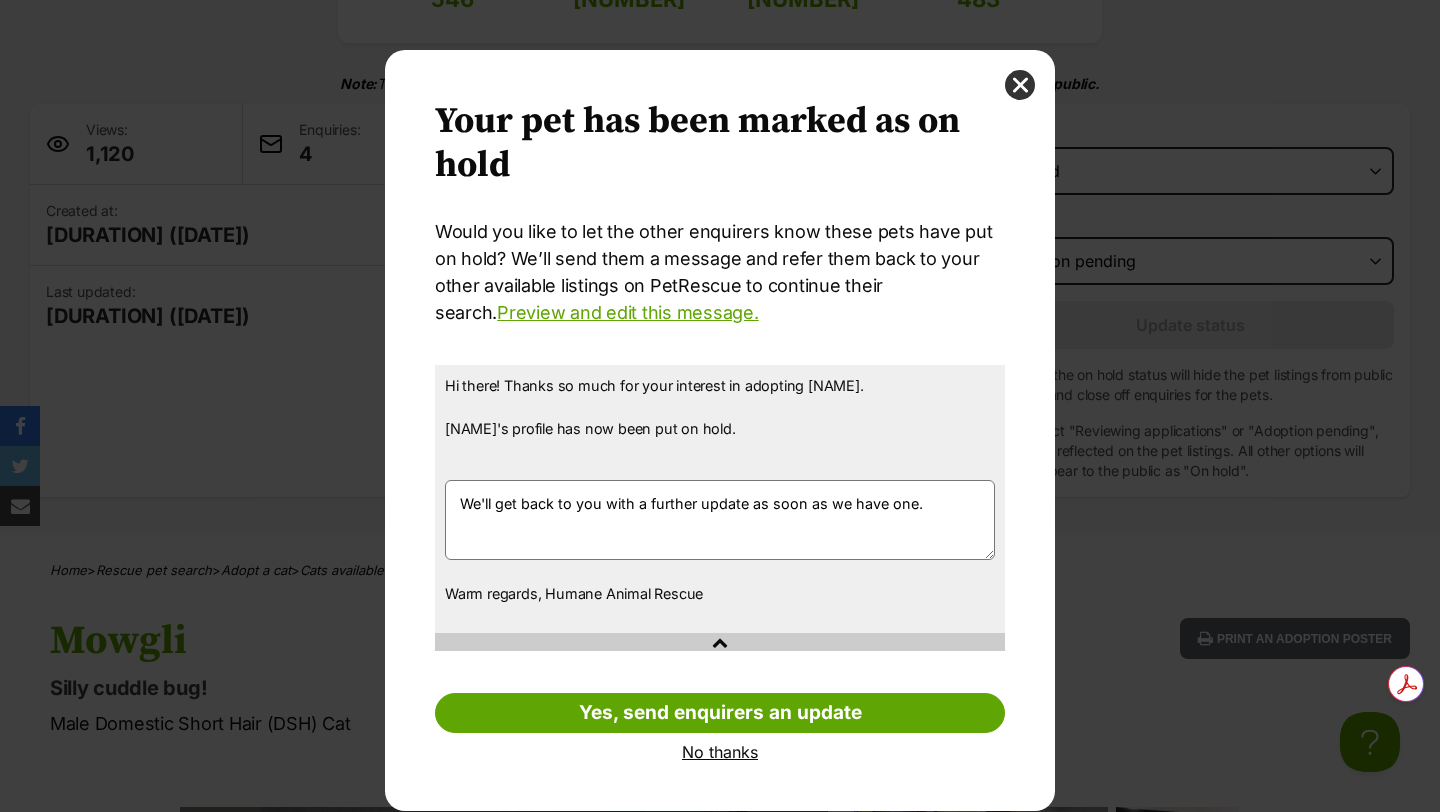 click on "No thanks" at bounding box center [720, 752] 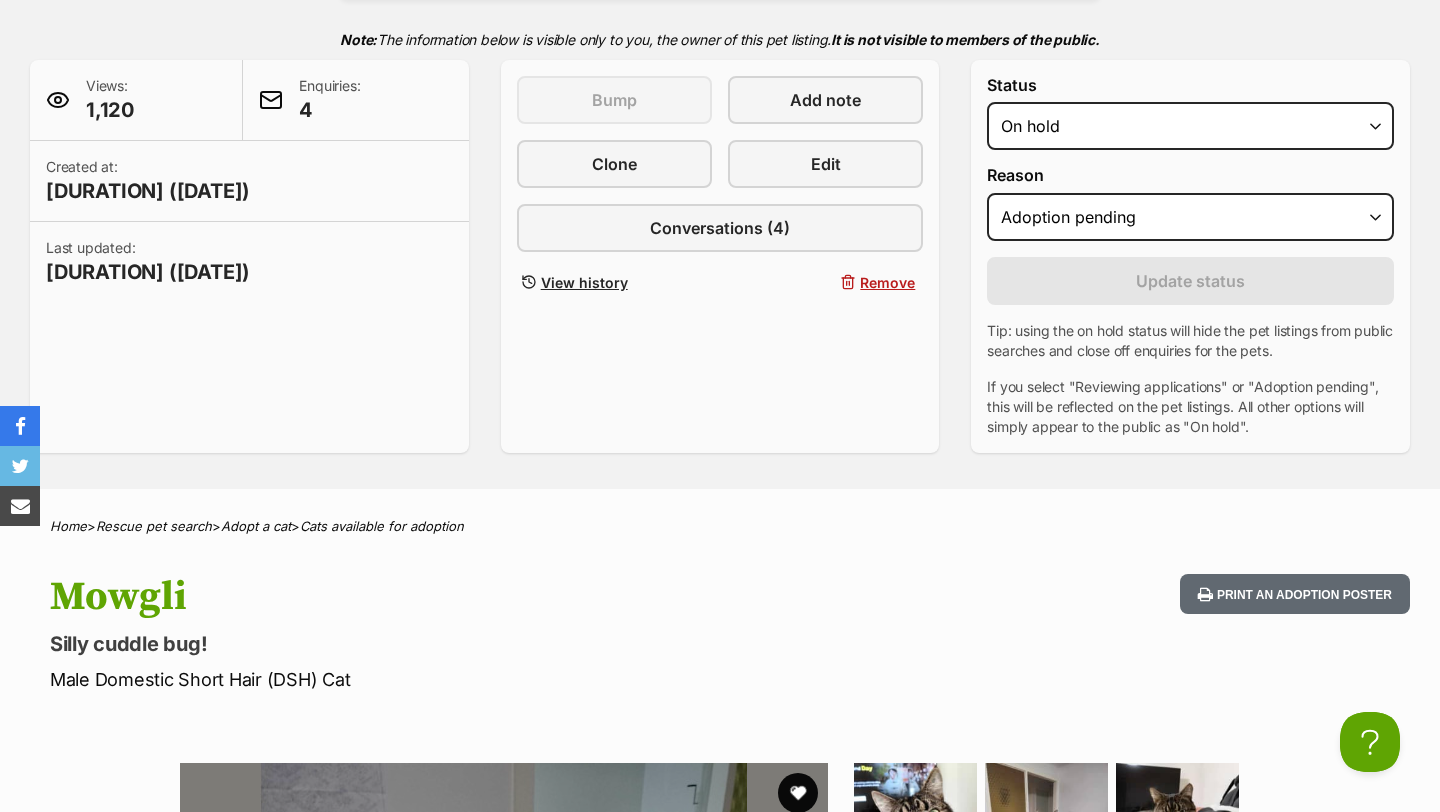 scroll, scrollTop: 0, scrollLeft: 0, axis: both 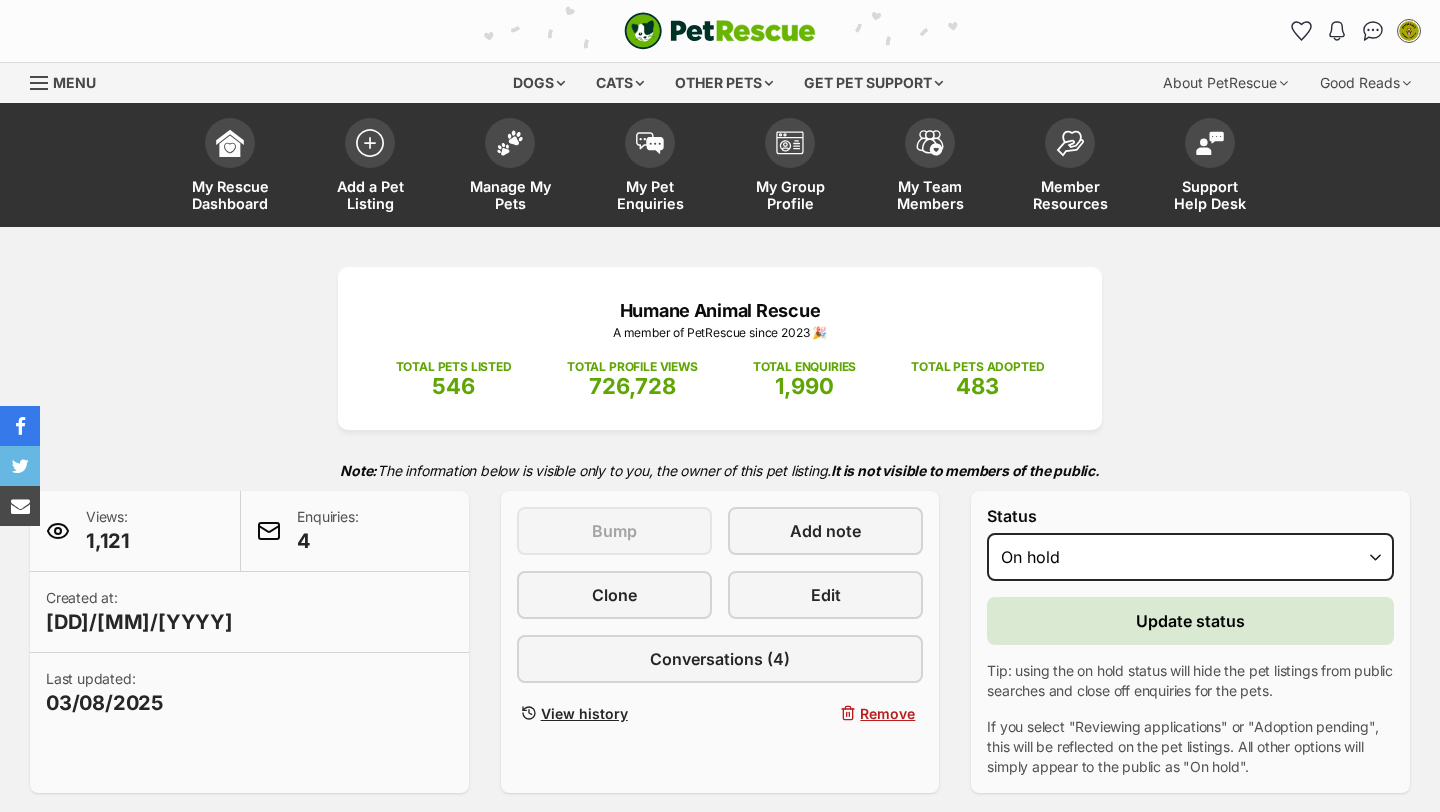 select on "adoption_pending" 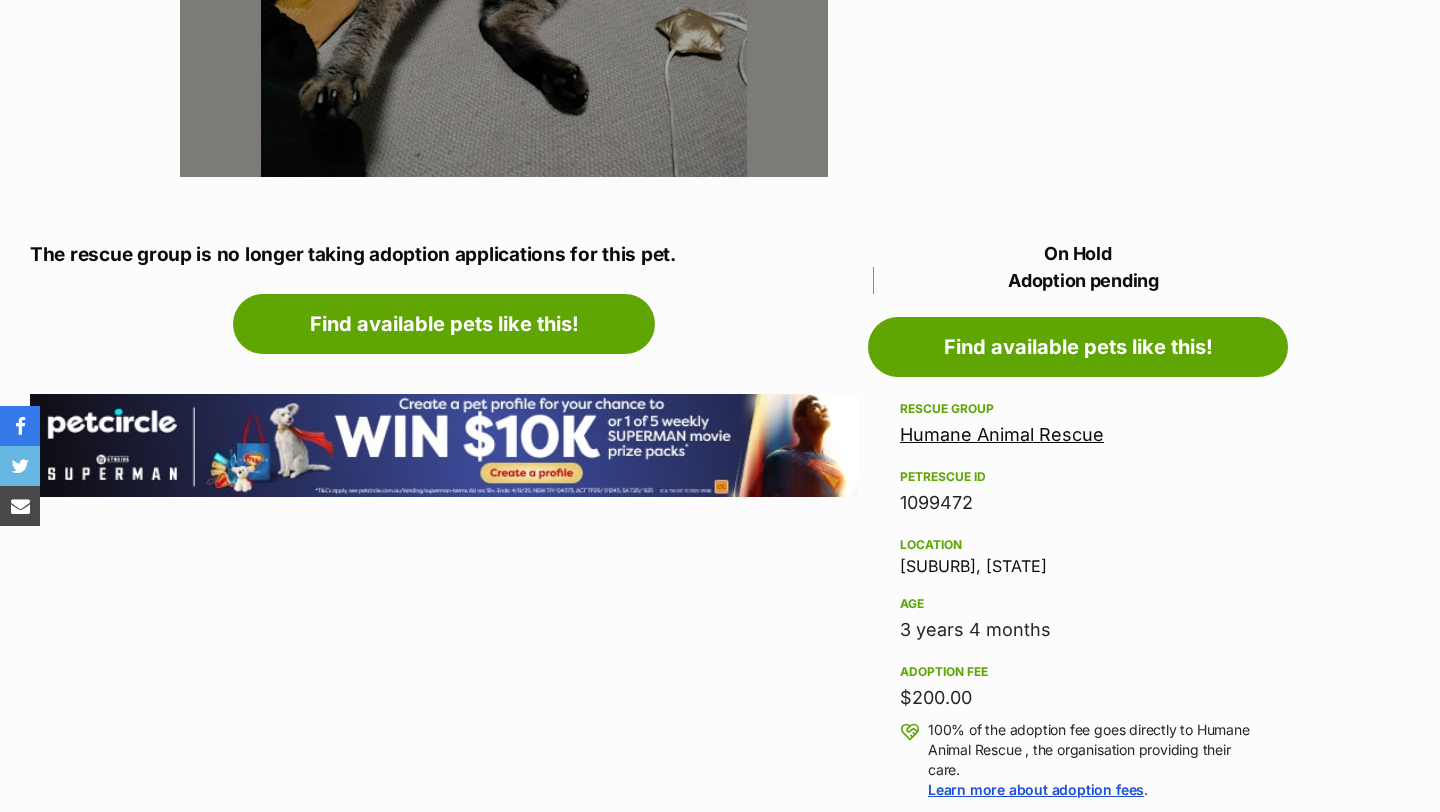 scroll, scrollTop: 1685, scrollLeft: 0, axis: vertical 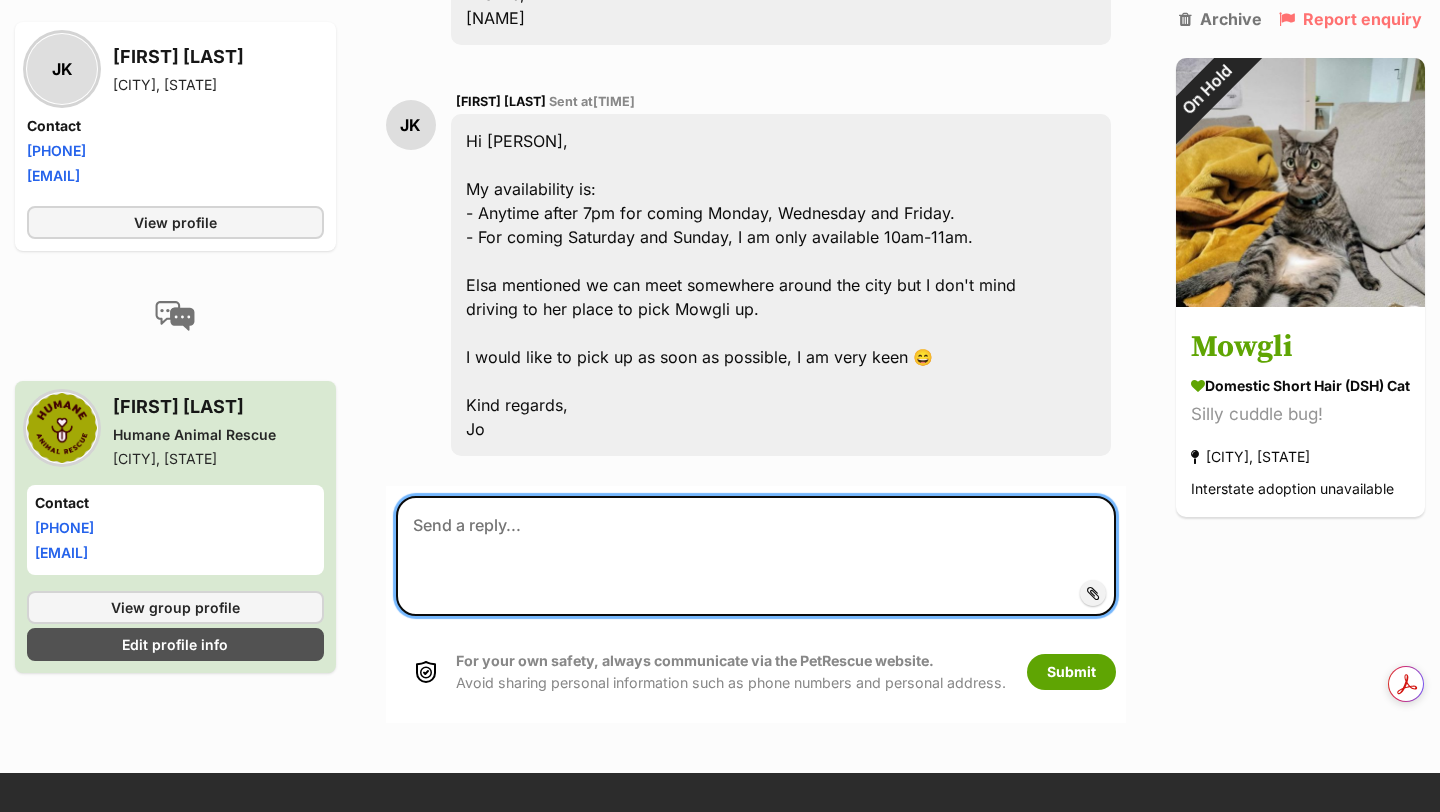 click at bounding box center (756, 556) 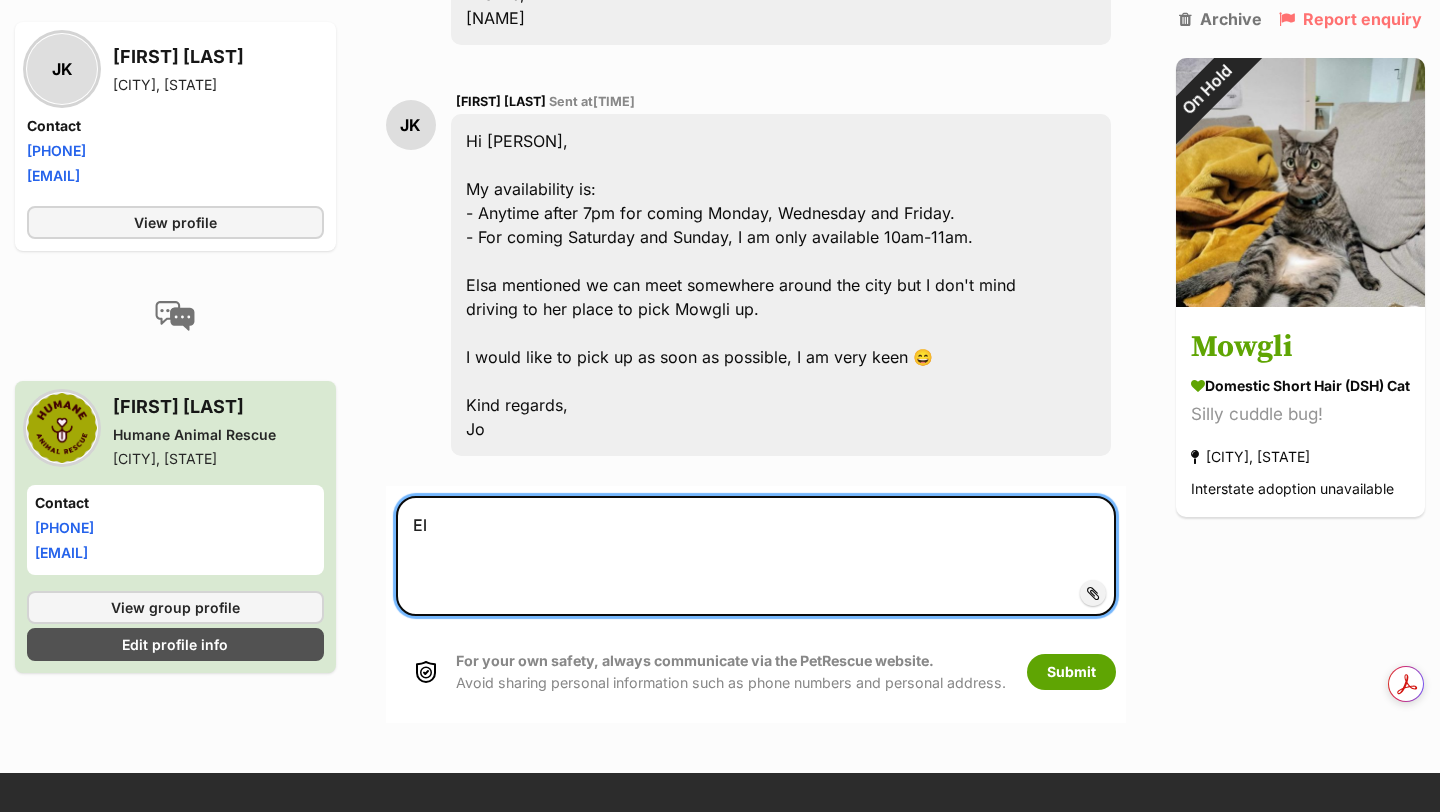 type on "E" 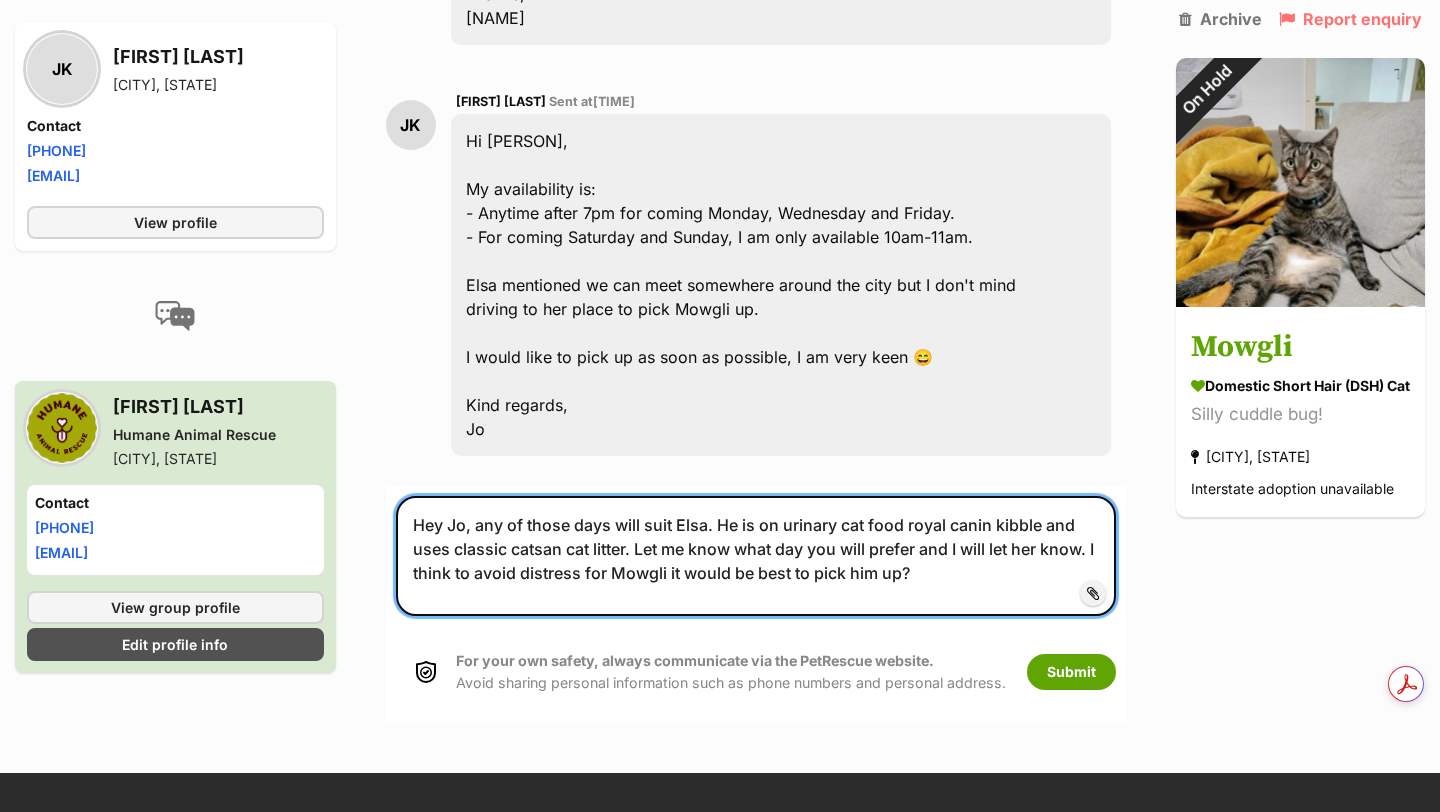click on "Hey Jo, any of those days will suit Elsa. He is on urinary cat food royal canin kibble and uses classic catsan cat litter. Let me know what day you will prefer and I will let her know. I think to avoid distress for Mowgli it would be best to pick him up?" at bounding box center (756, 556) 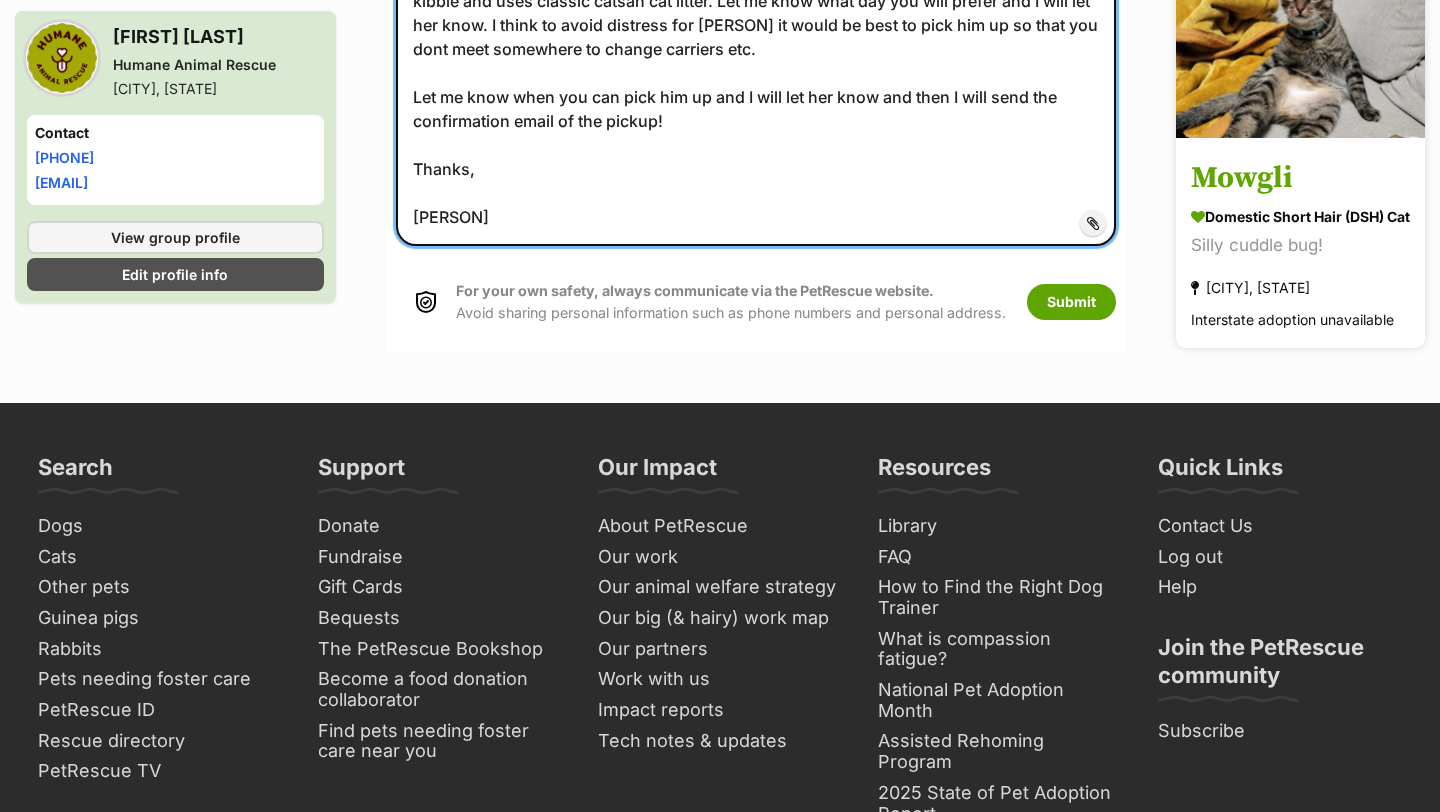 scroll, scrollTop: 7654, scrollLeft: 0, axis: vertical 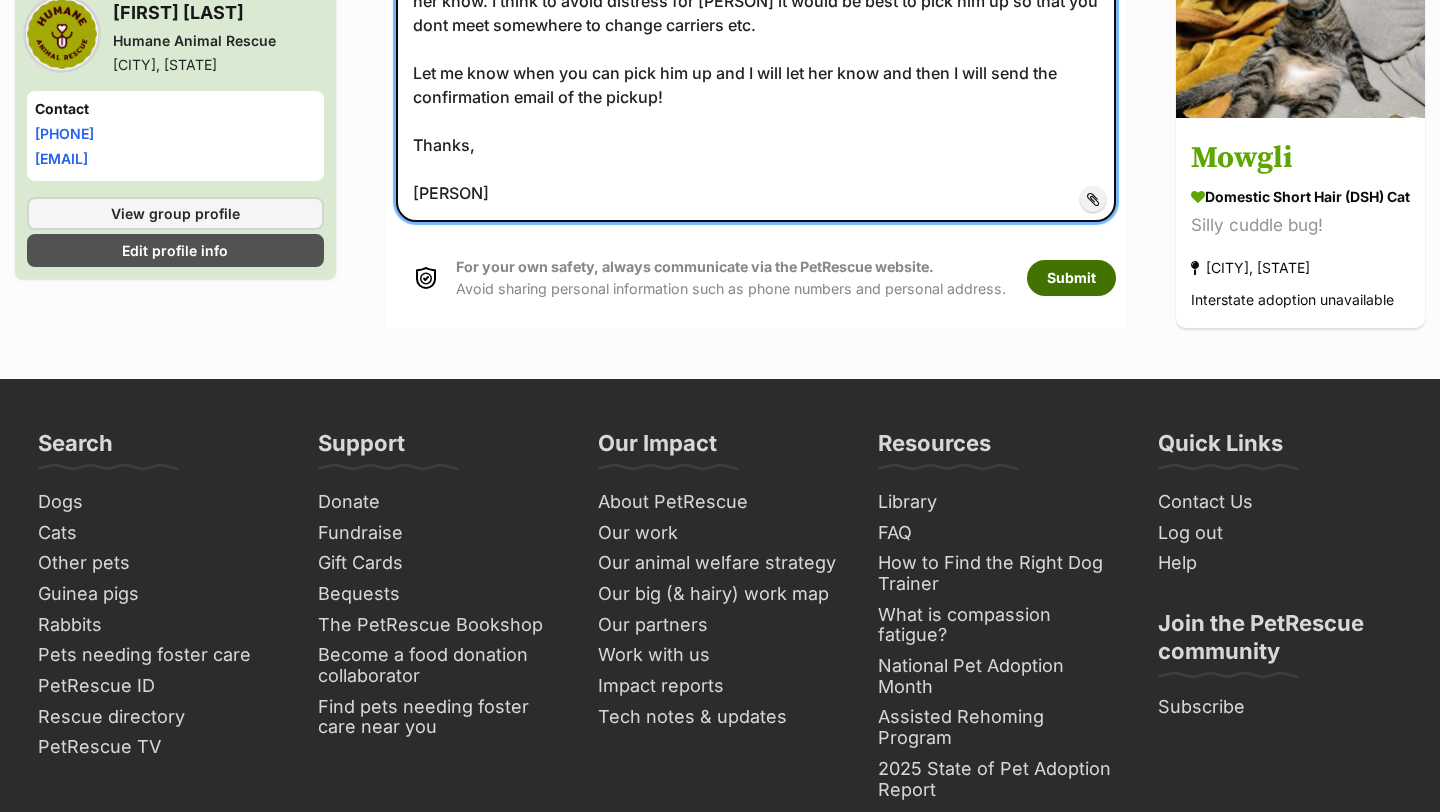 type on "Hey Jo, any of those days will suit Elsa. He is on urinary cat food royal canin kibble and uses classic catsan cat litter. Let me know what day you will prefer and I will let her know. I think to avoid distress for Mowgli it would be best to pick him up so that you dont meet somewhere to change carriers etc.
Let me know when you can pick him up and I will let her know and then I will send the confirmation email of the pickup!
Thanks,
Melissa" 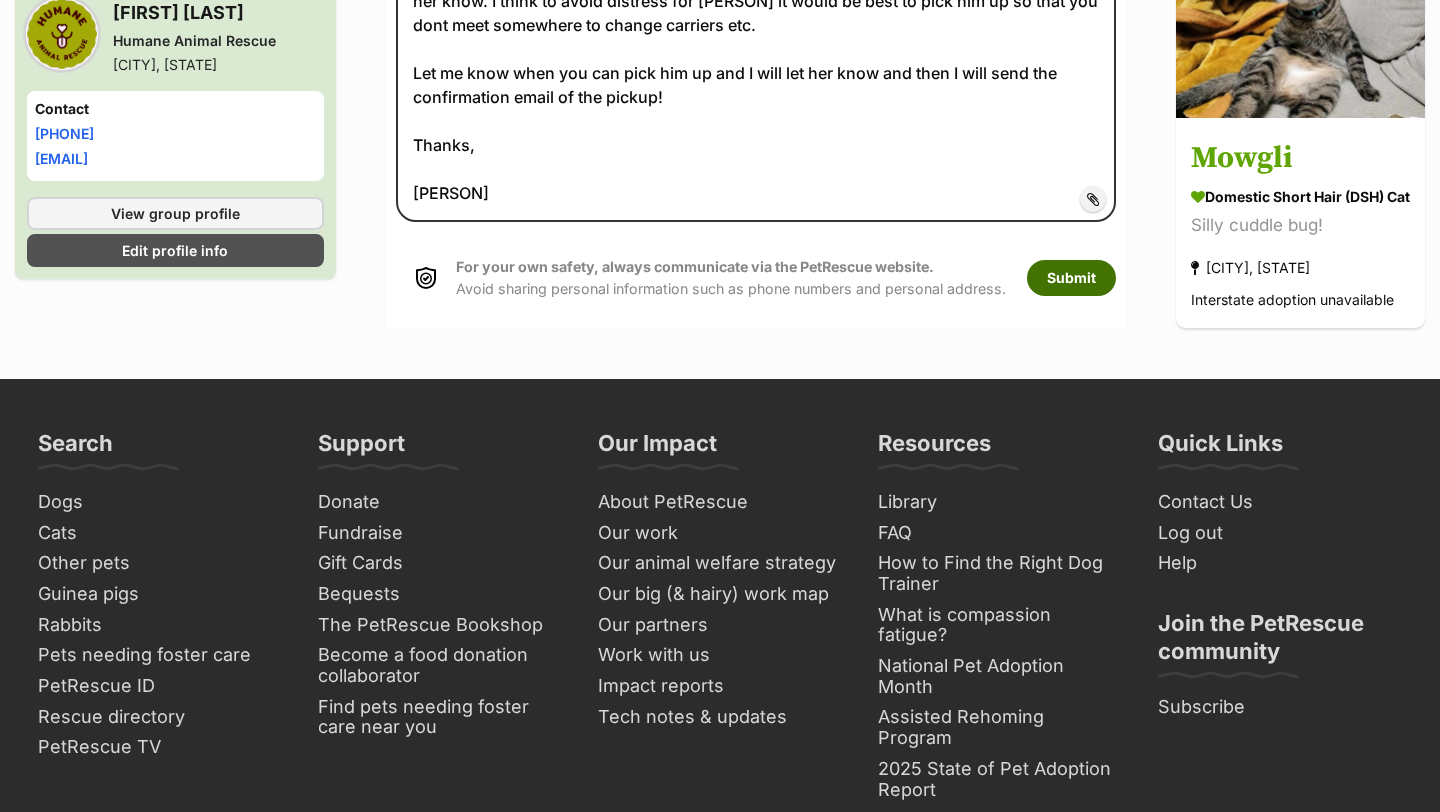click on "Submit" at bounding box center [1071, 278] 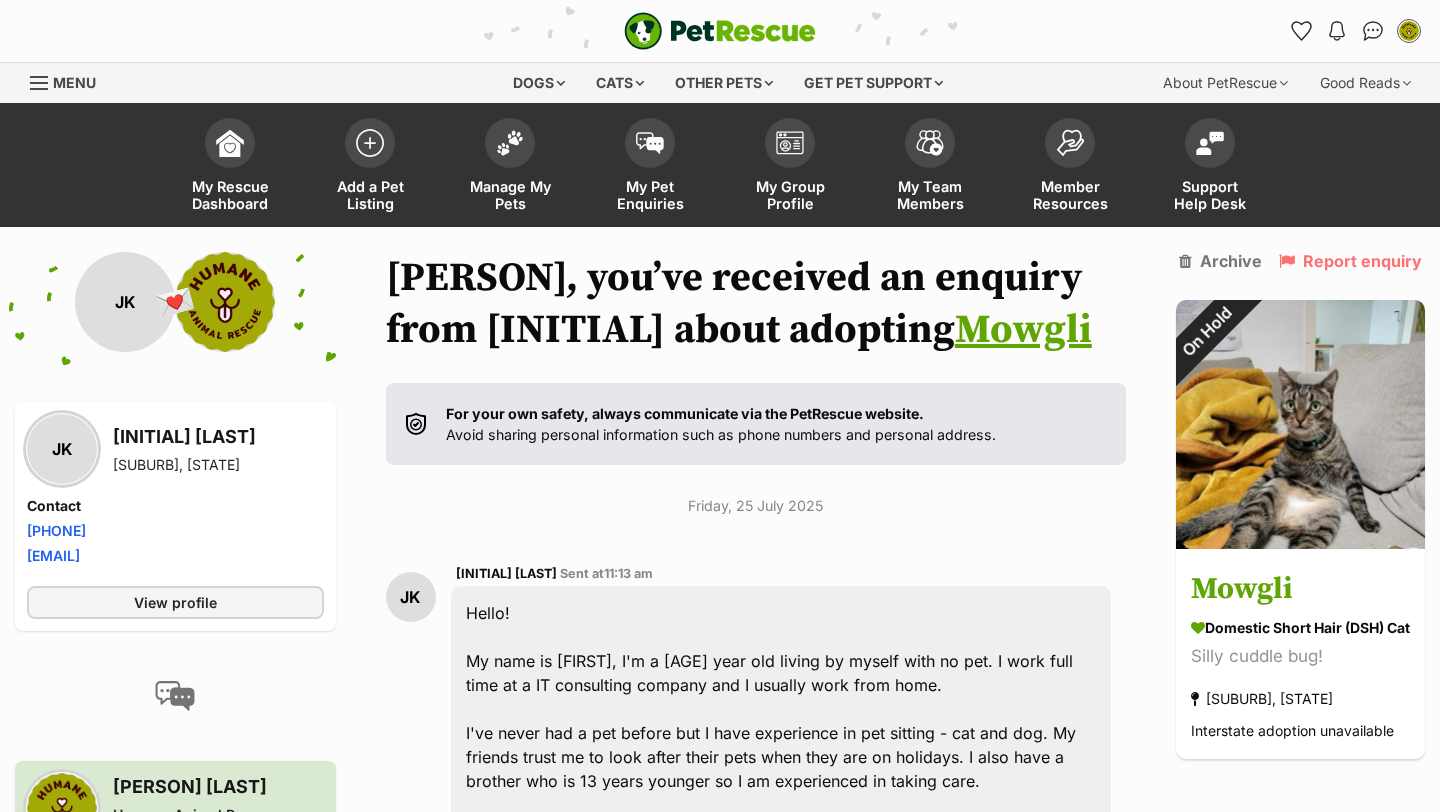 scroll, scrollTop: 7654, scrollLeft: 0, axis: vertical 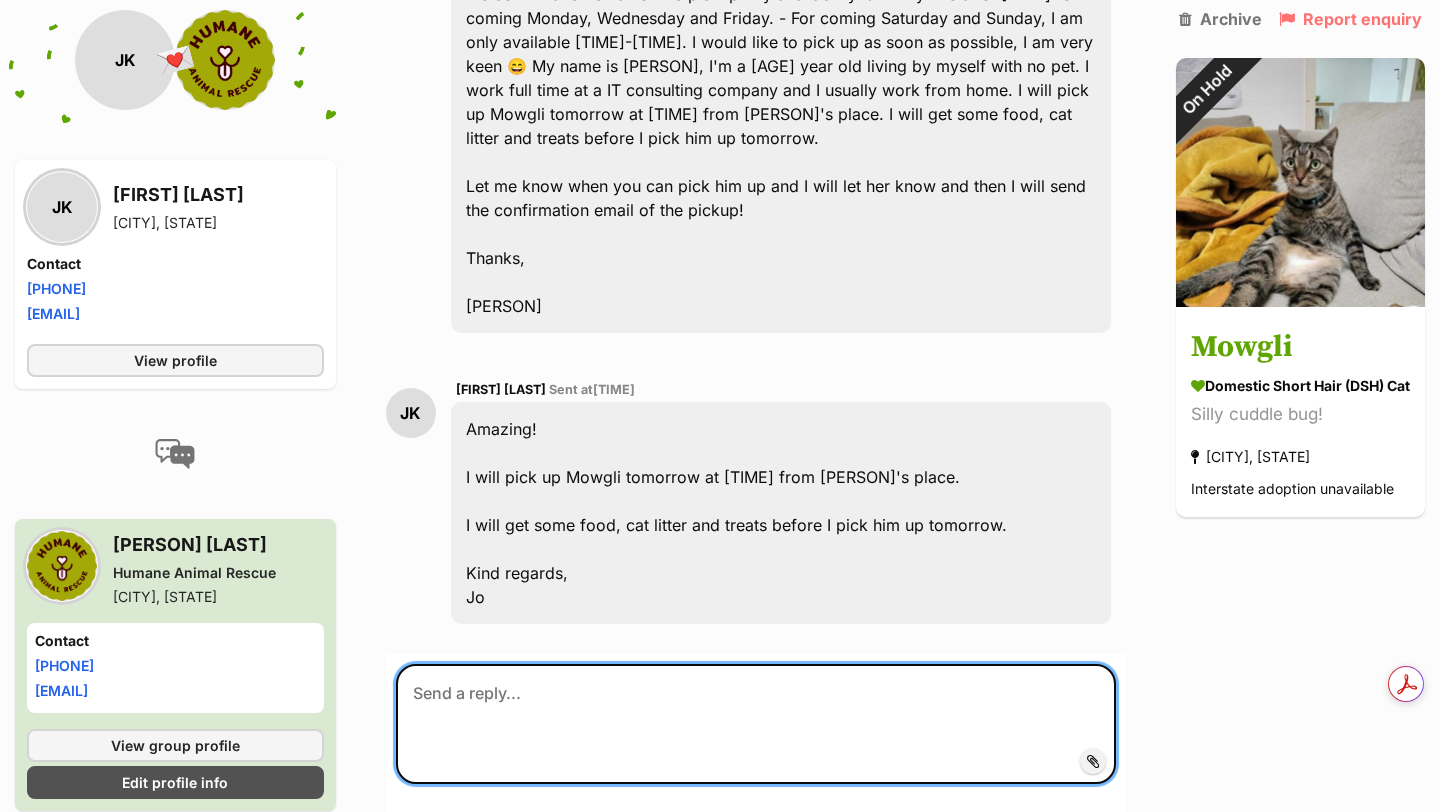 click at bounding box center [756, 724] 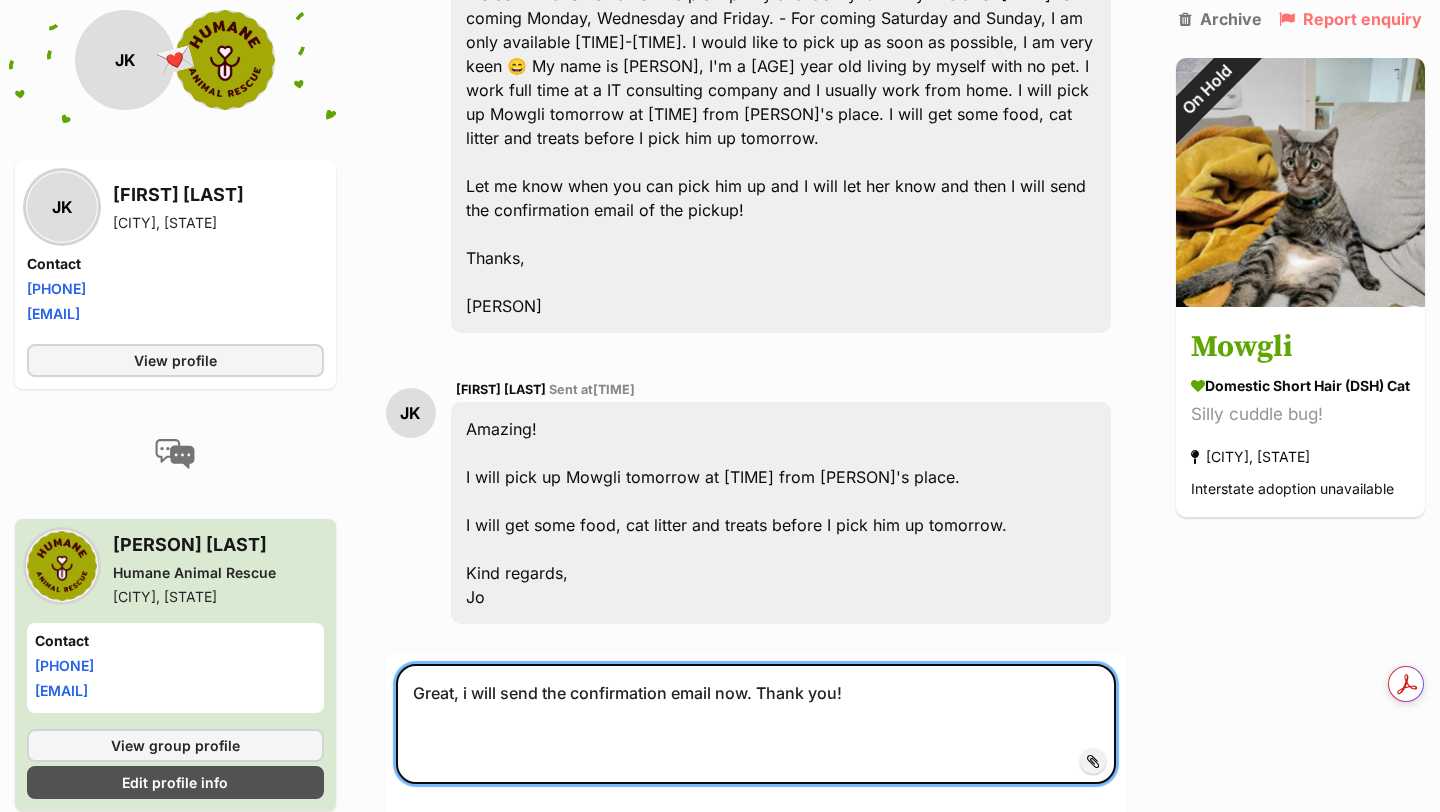 type on "Great, i will send the confirmation email now. Thank you!" 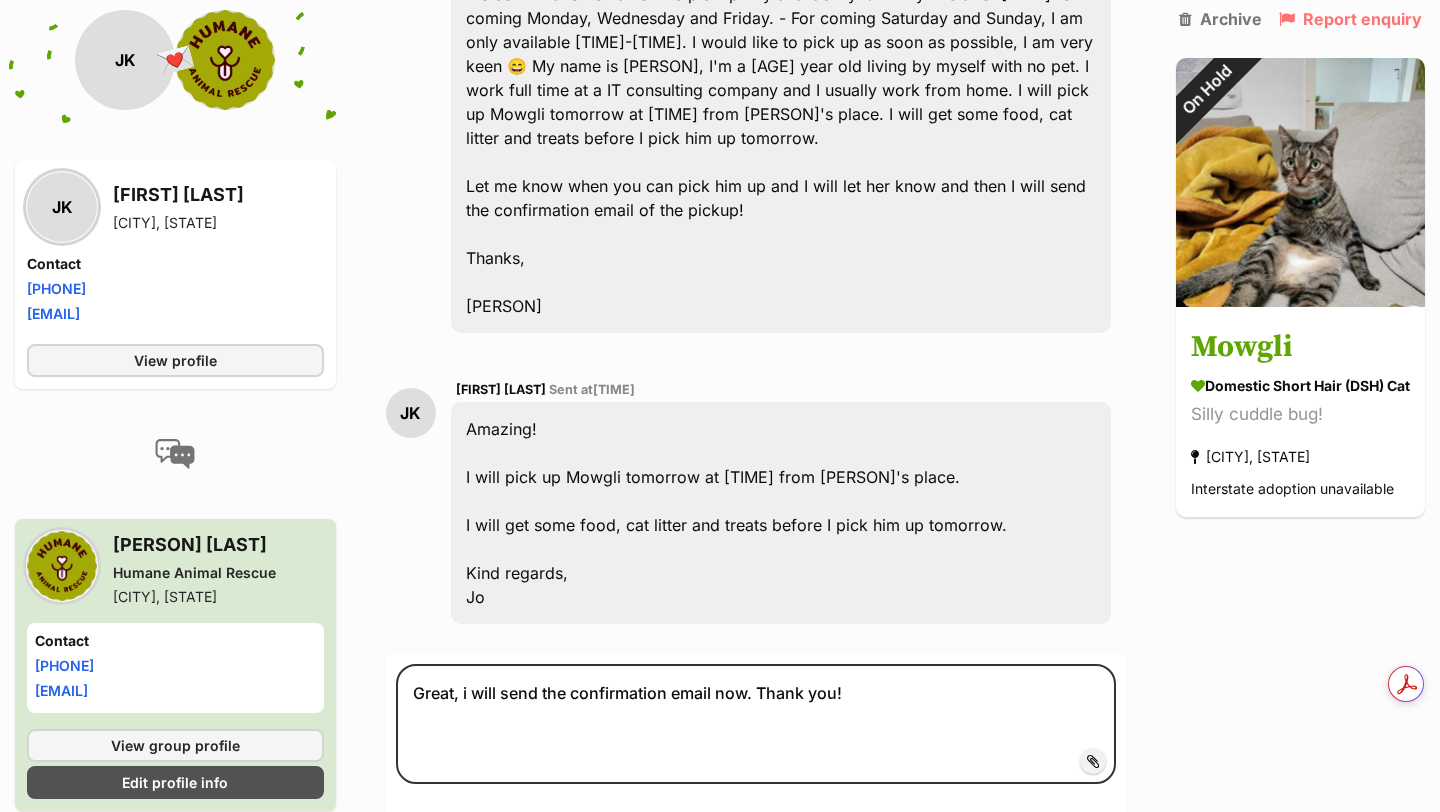 click on "Submit" at bounding box center [1071, 840] 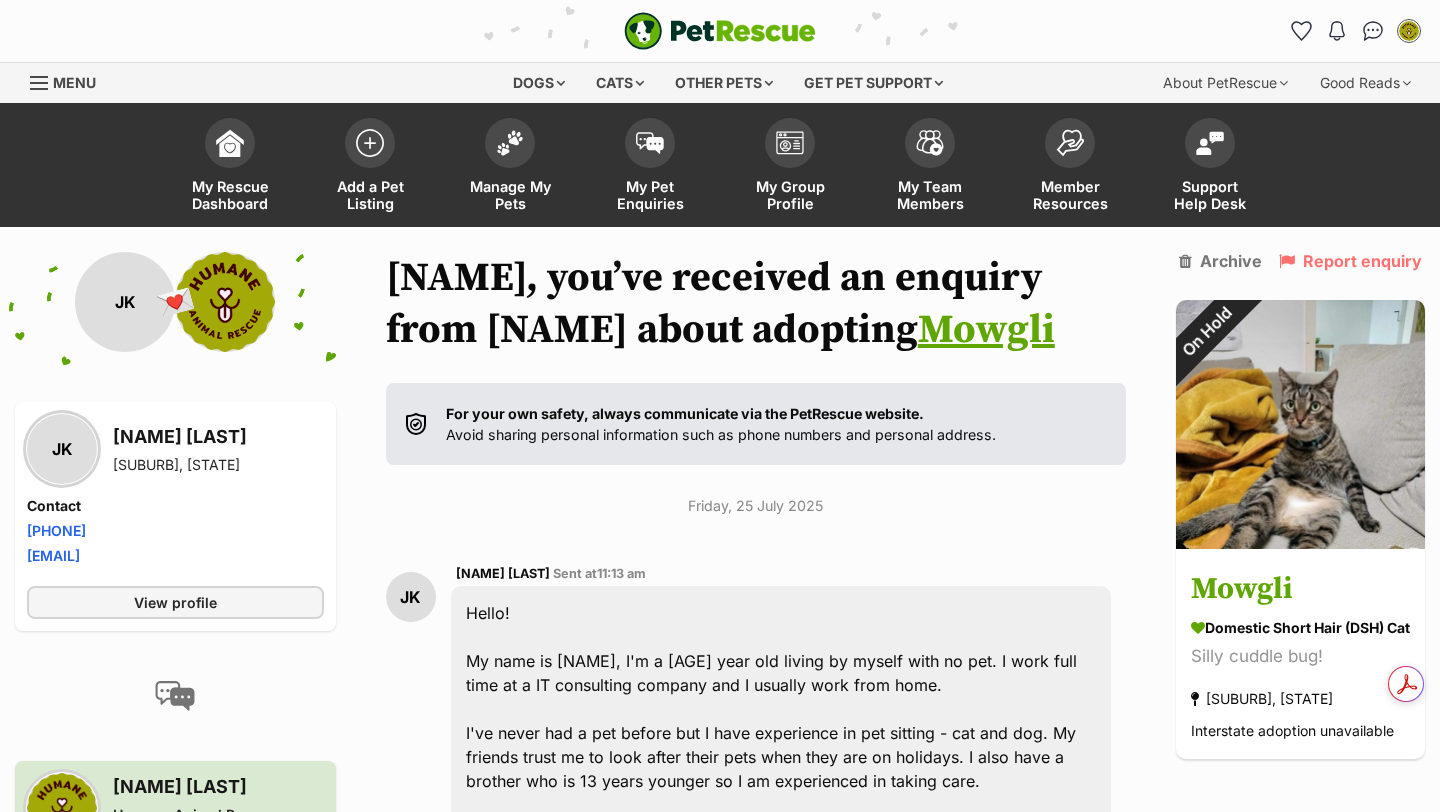 scroll, scrollTop: 7648, scrollLeft: 0, axis: vertical 